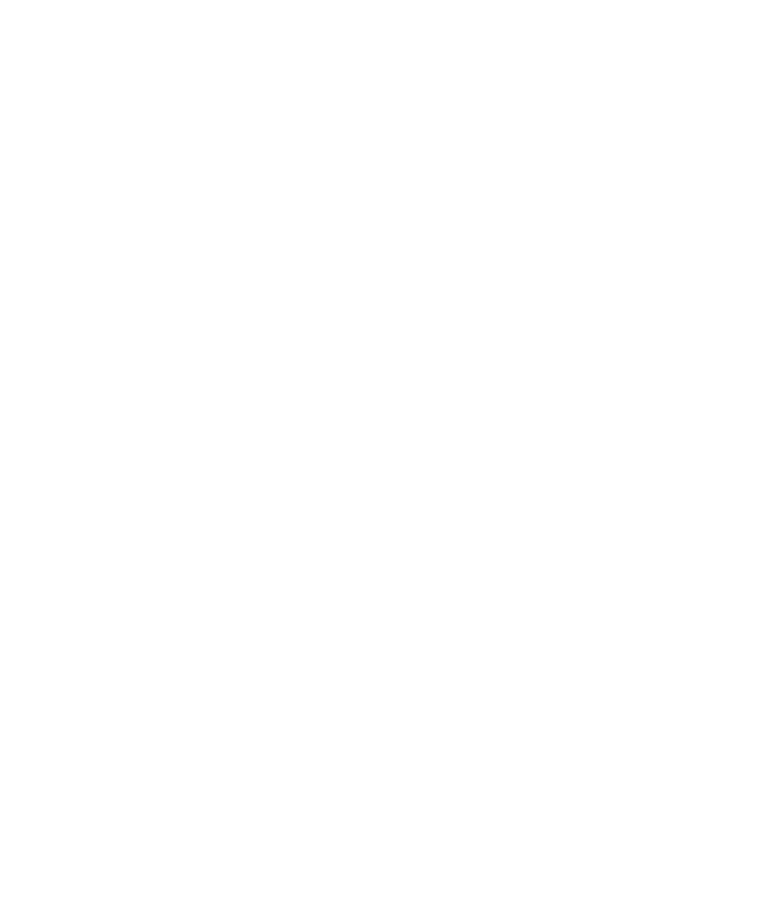 scroll, scrollTop: 0, scrollLeft: 0, axis: both 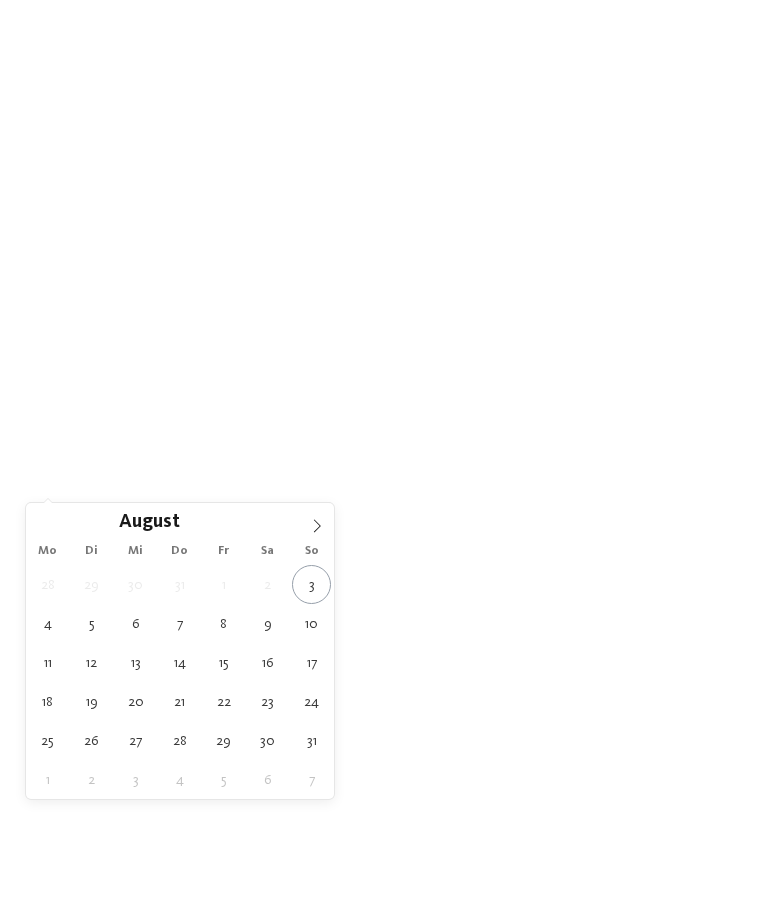 click at bounding box center [317, 520] 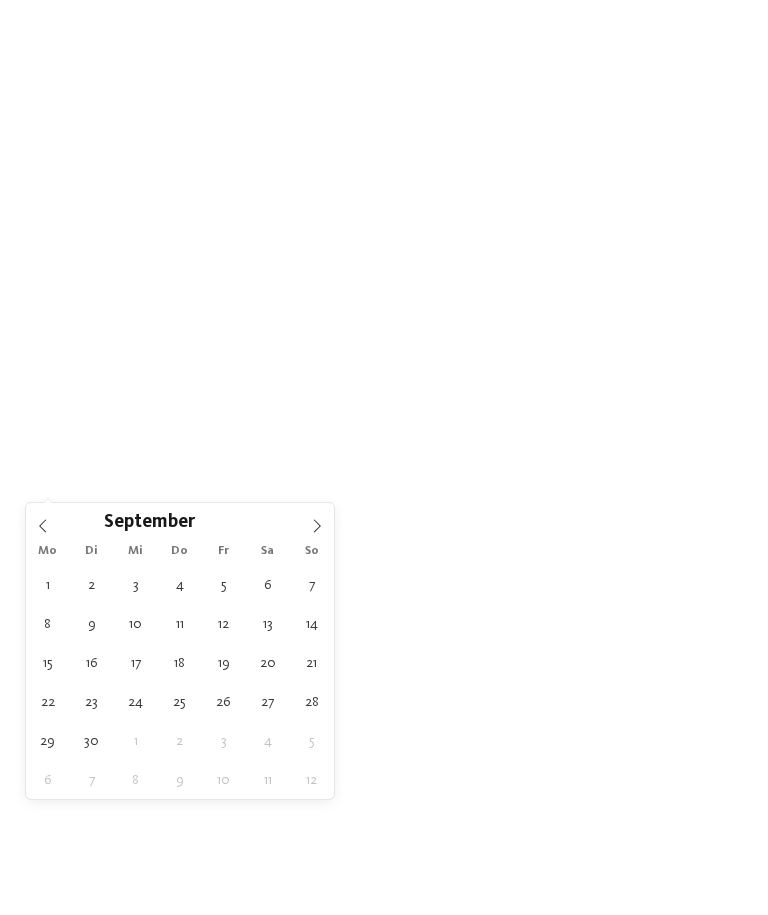 click 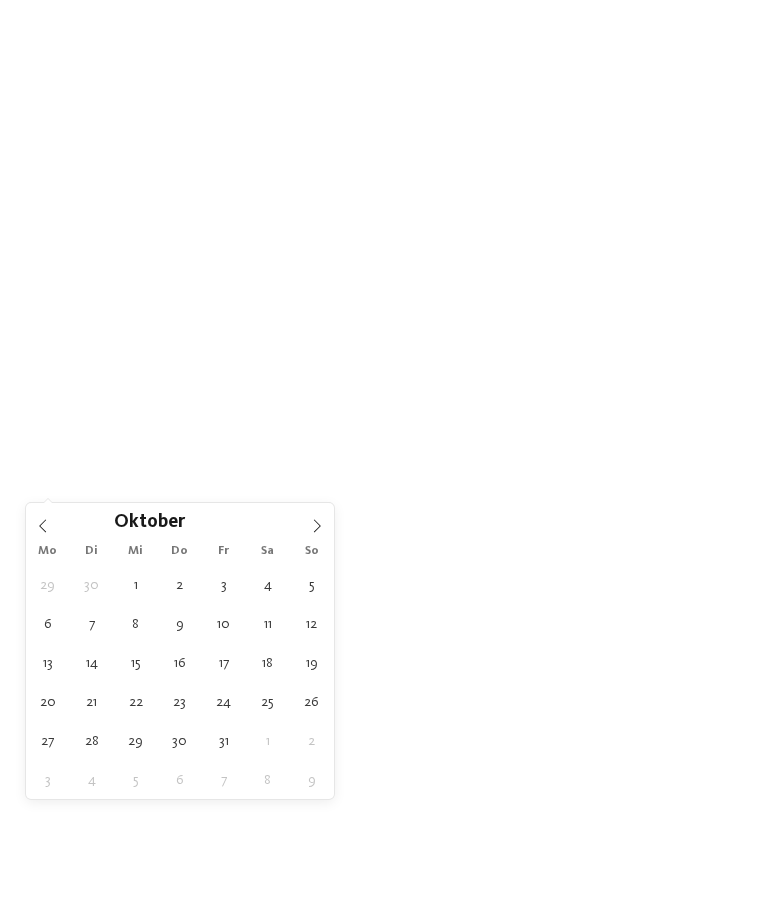 click 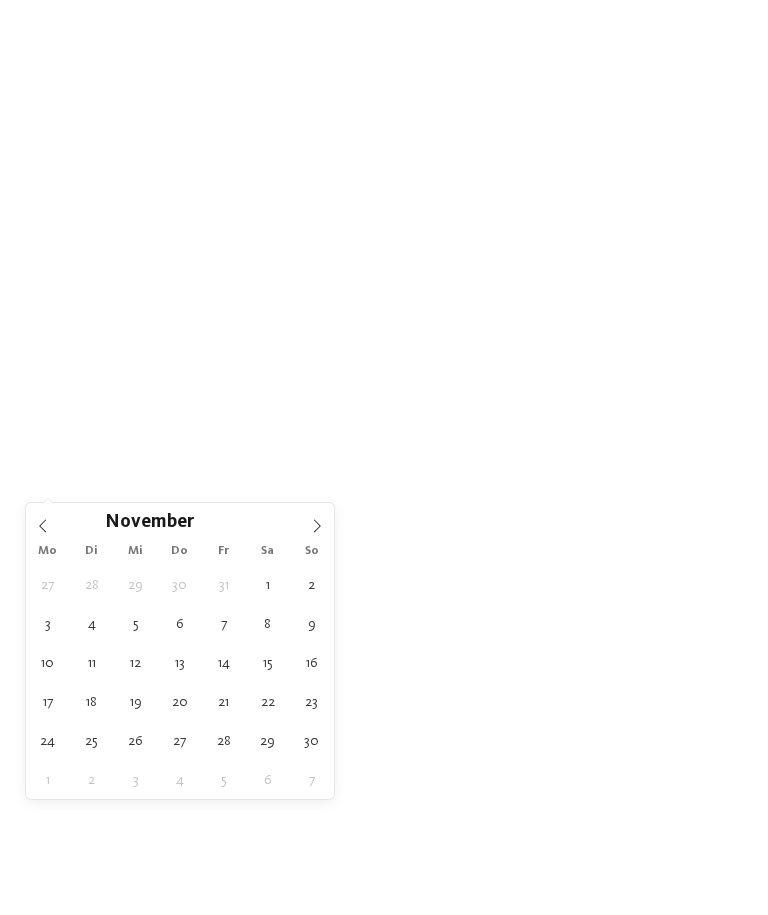 click on "November  ****" at bounding box center (179, 520) 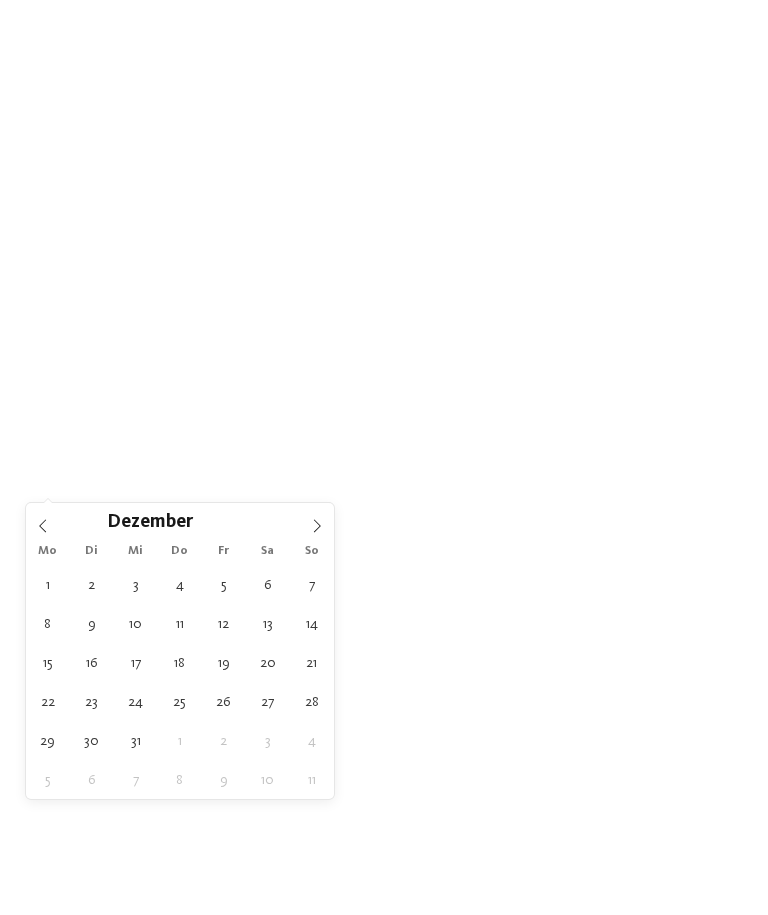 click 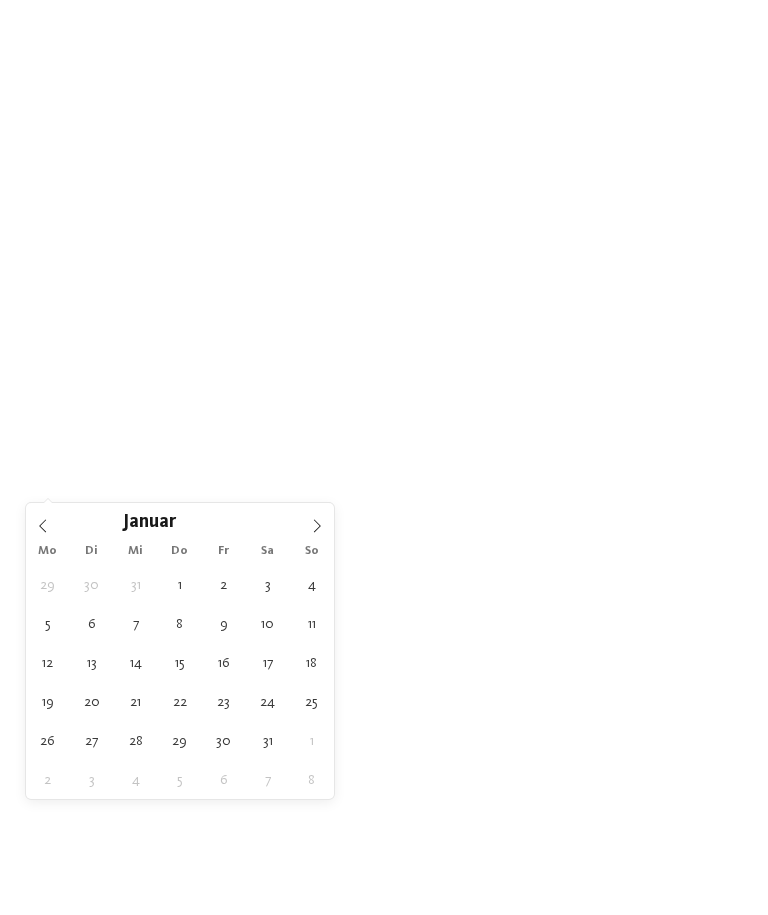 click 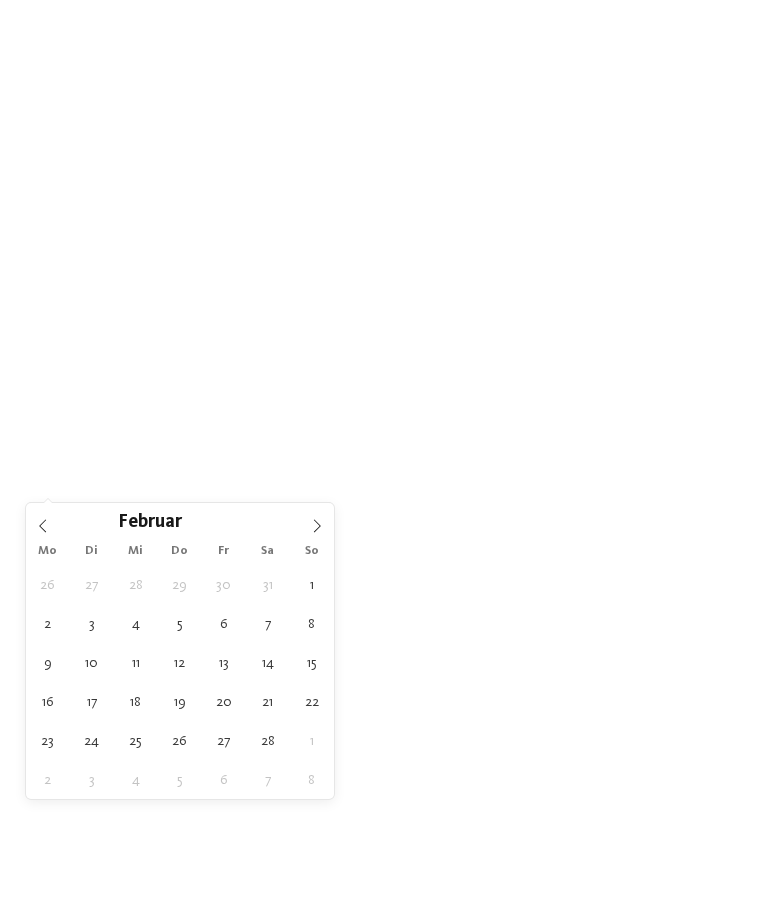 click 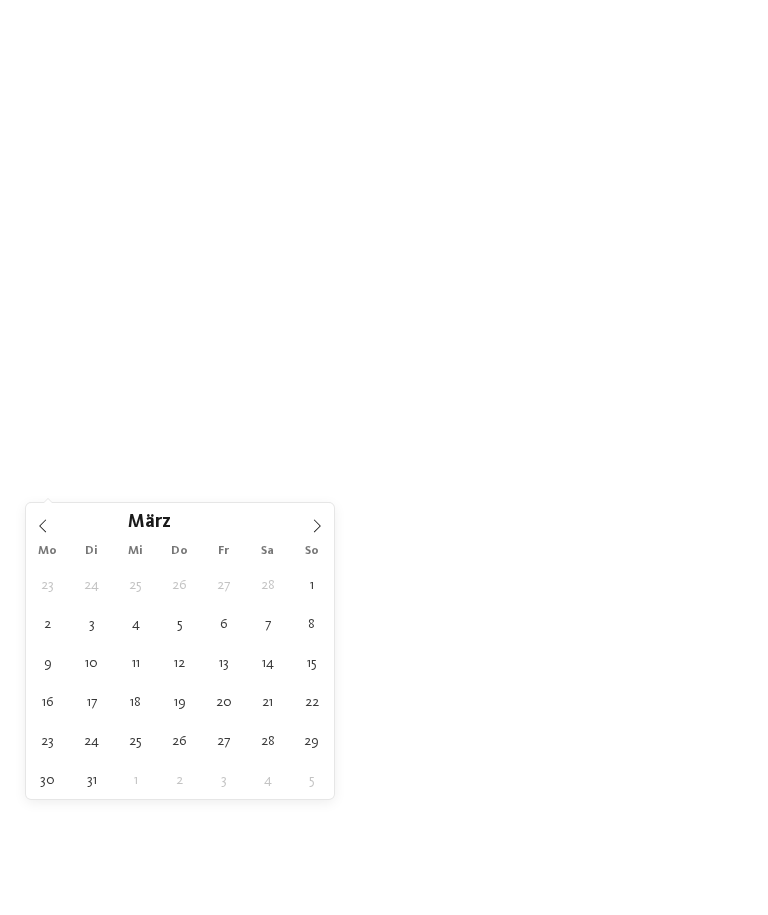click 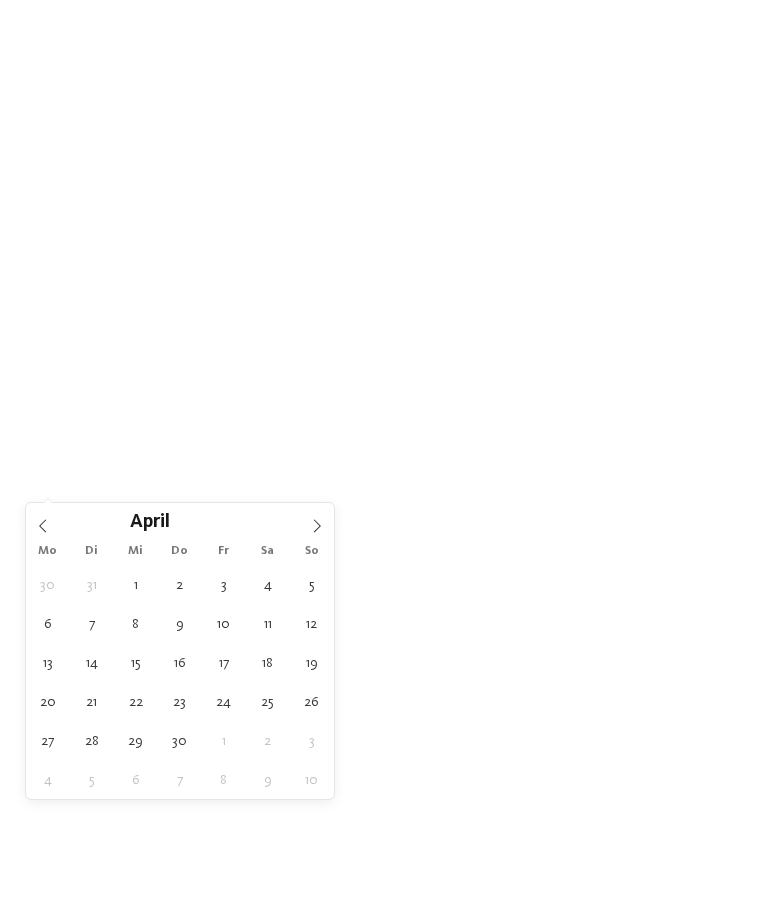 click at bounding box center (317, 520) 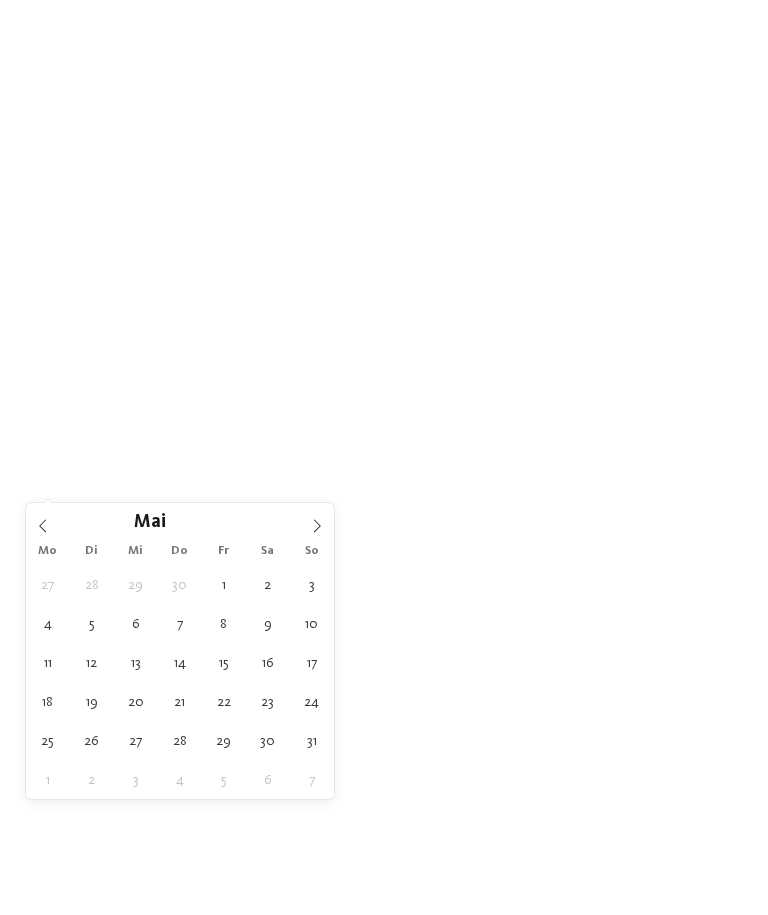 click 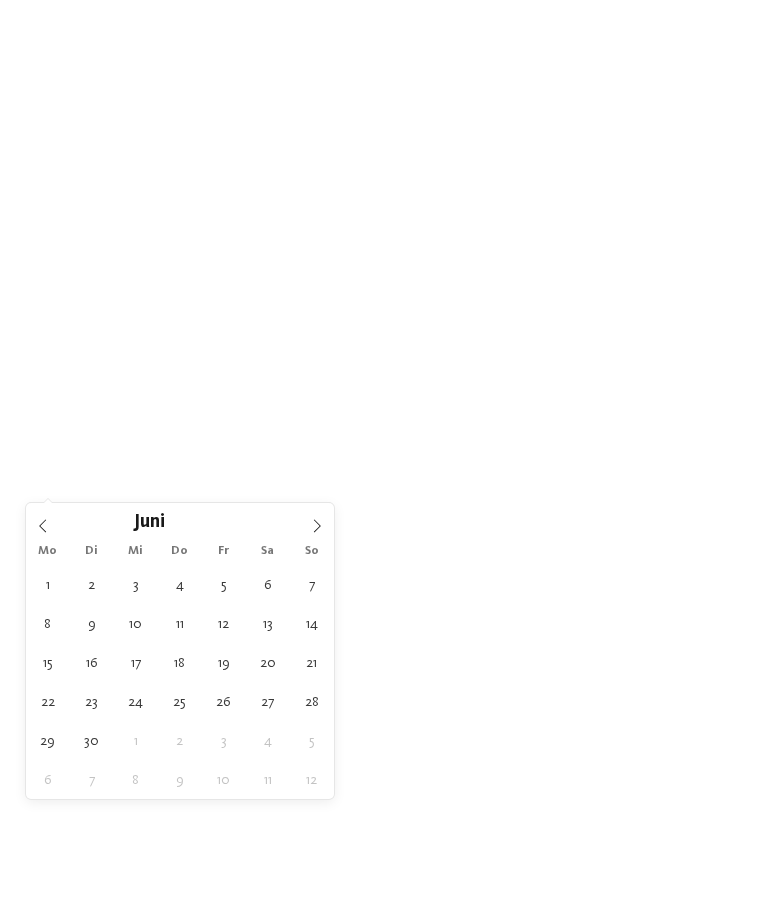click 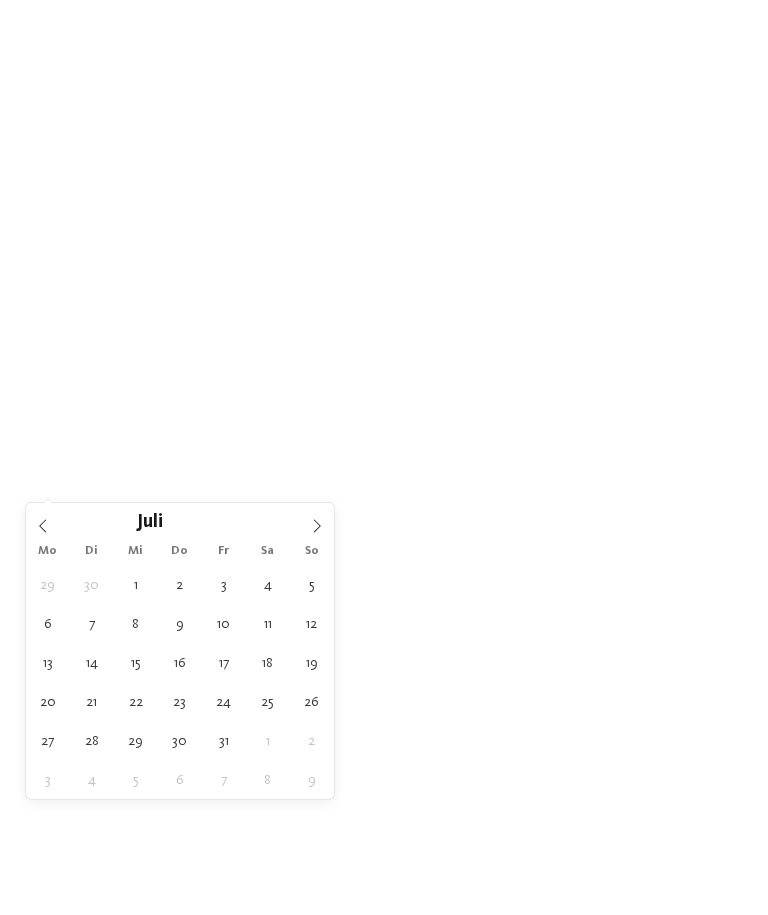type on "[DATE]" 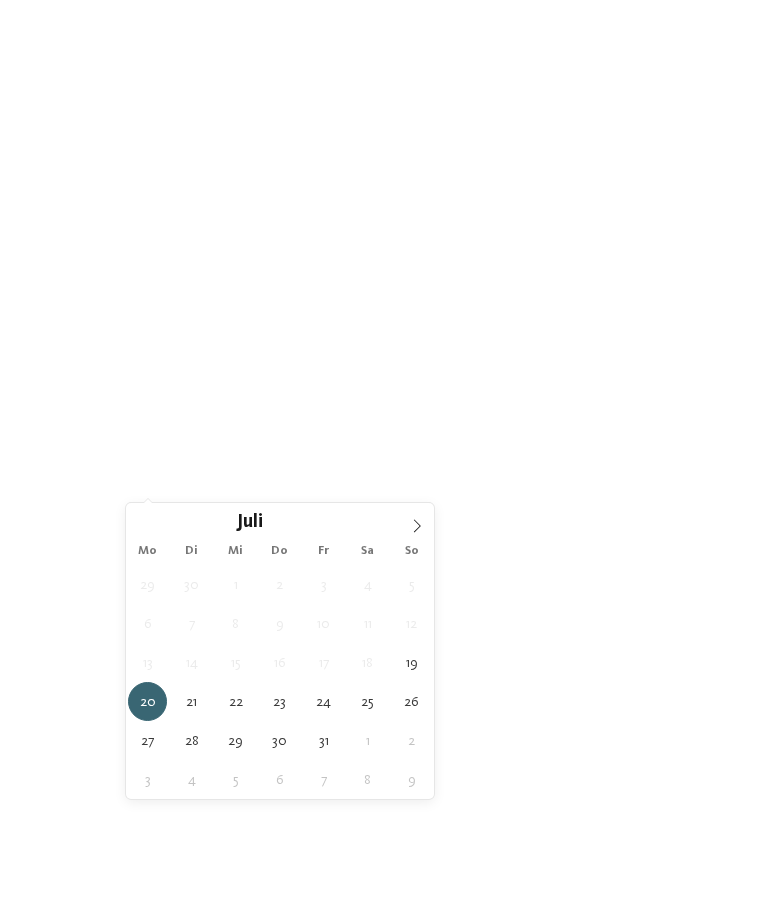 type on "[DATE]" 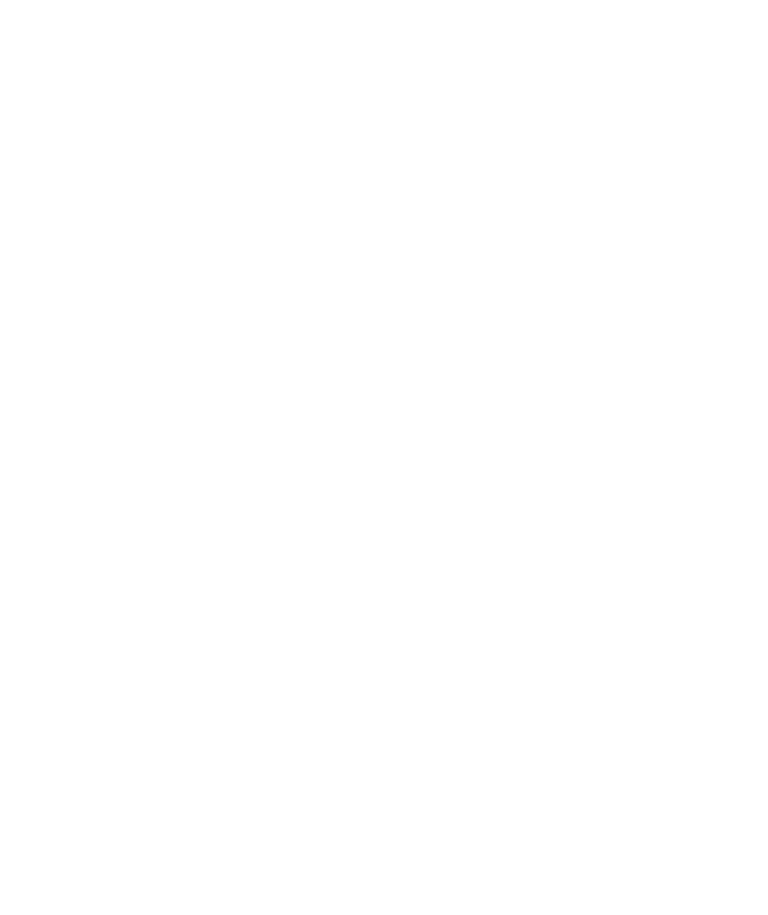 click at bounding box center (307, 444) 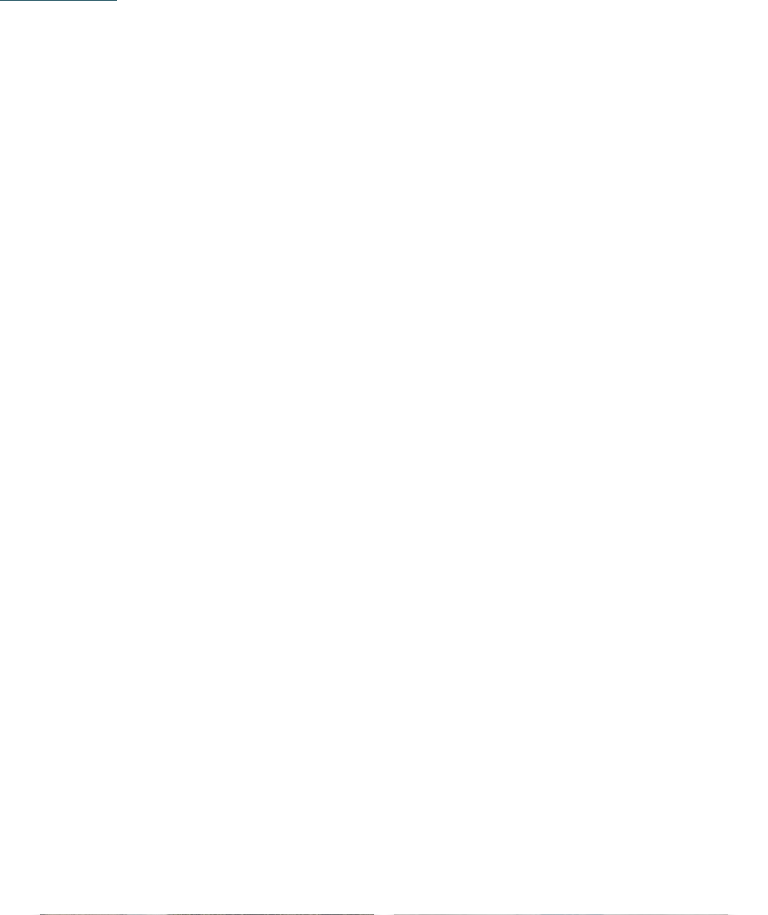 scroll, scrollTop: 1394, scrollLeft: 0, axis: vertical 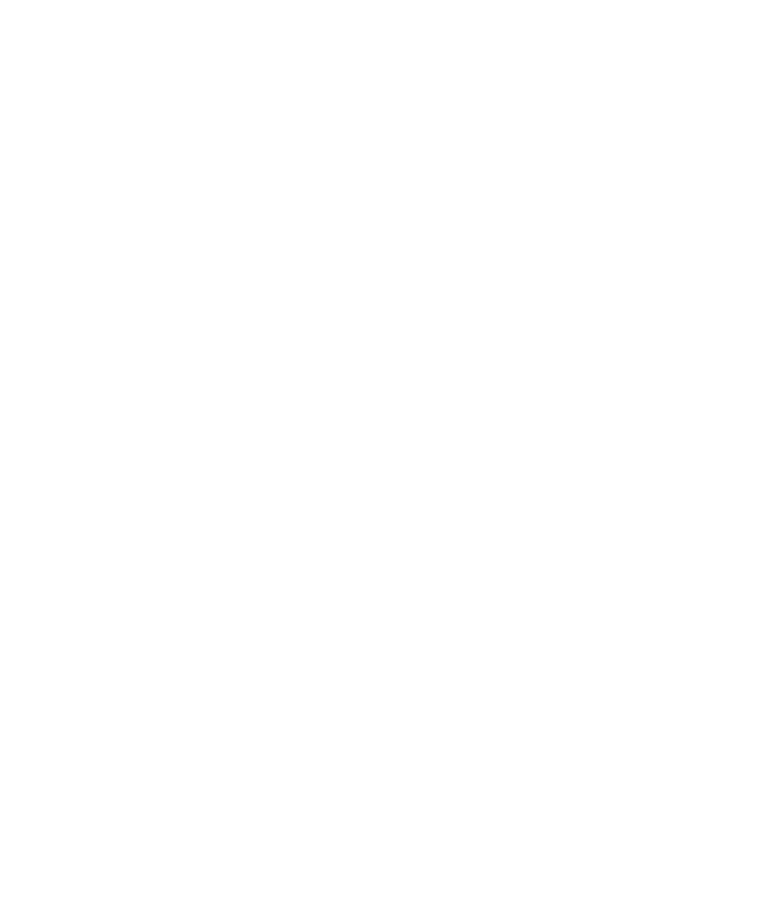 click on "weiterlesen" at bounding box center [108, 815] 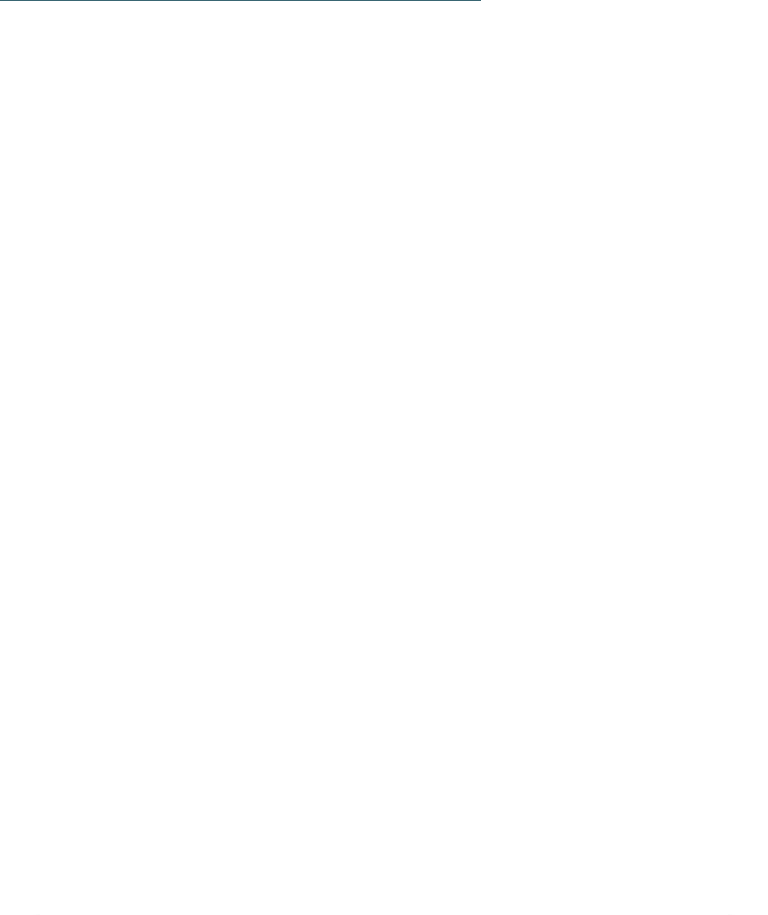 scroll, scrollTop: 4359, scrollLeft: 0, axis: vertical 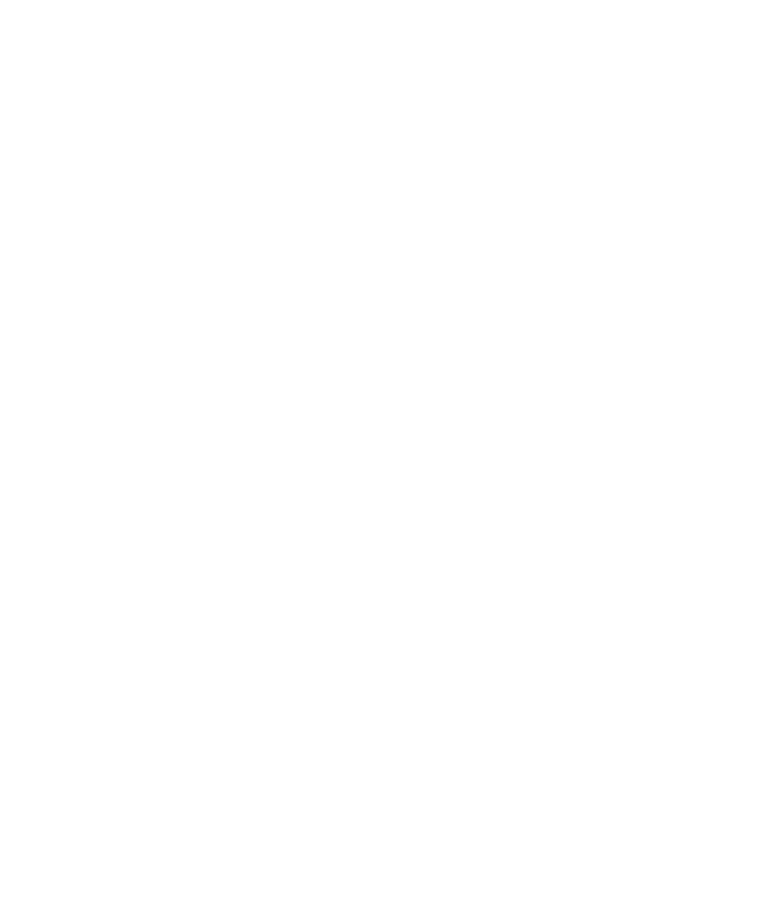 click on "buchen" at bounding box center (436, 536) 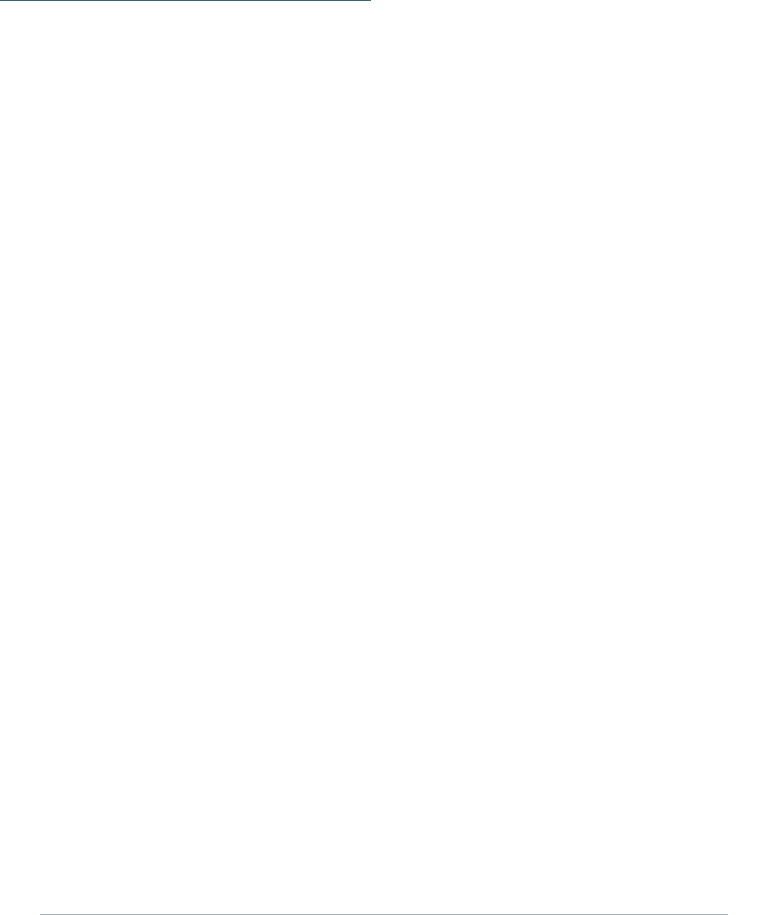 scroll, scrollTop: 4777, scrollLeft: 0, axis: vertical 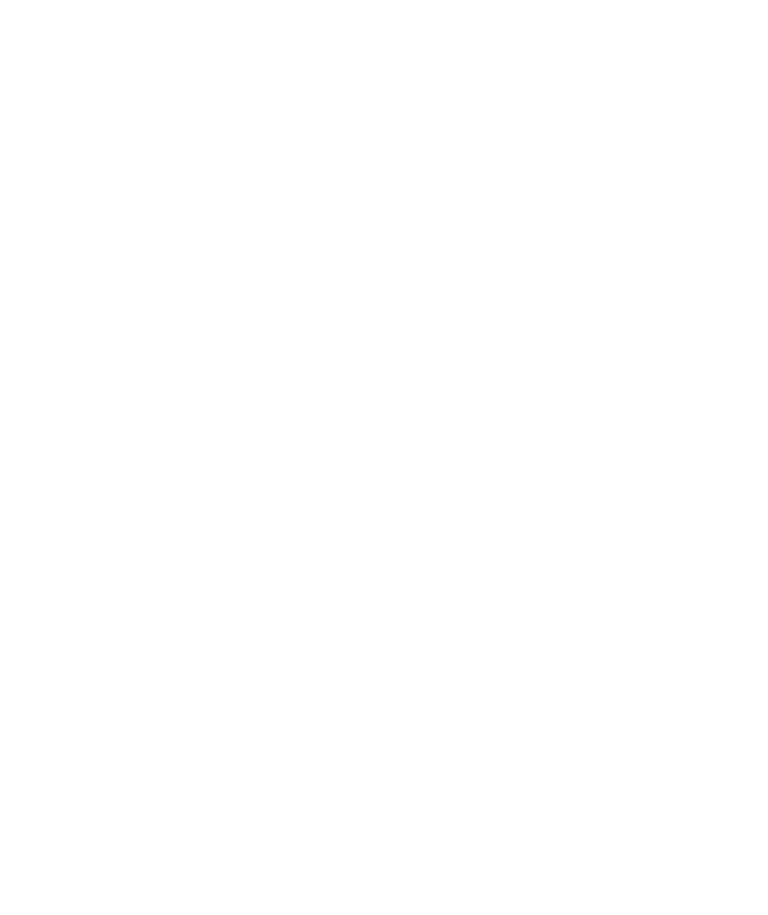 click 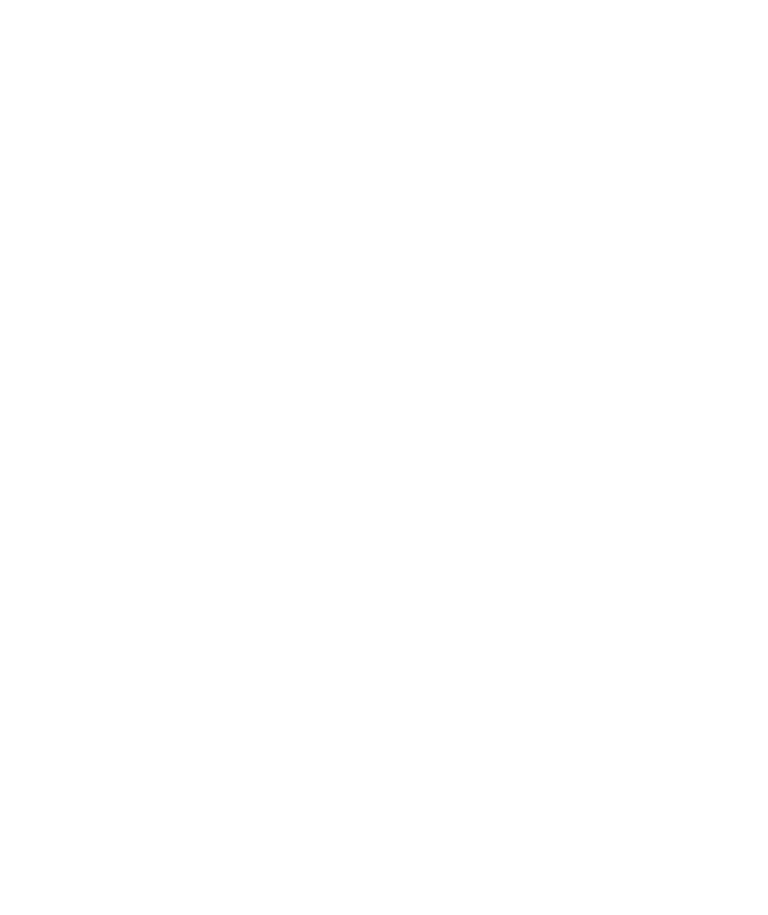 scroll, scrollTop: 1815, scrollLeft: 0, axis: vertical 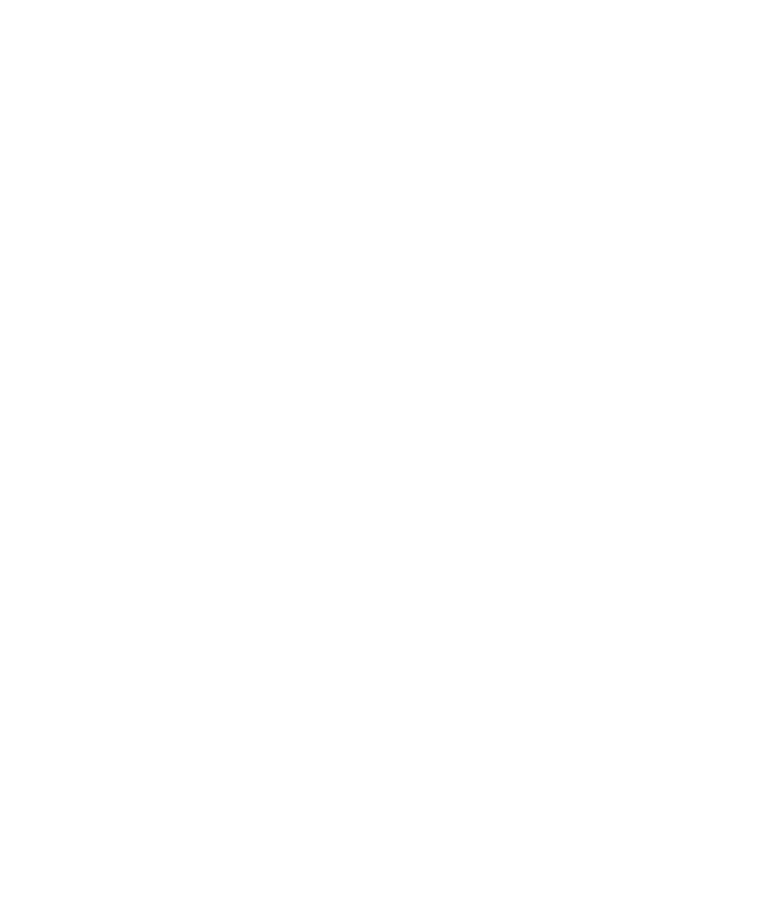 click on "Doppelzimmer" at bounding box center (384, 289) 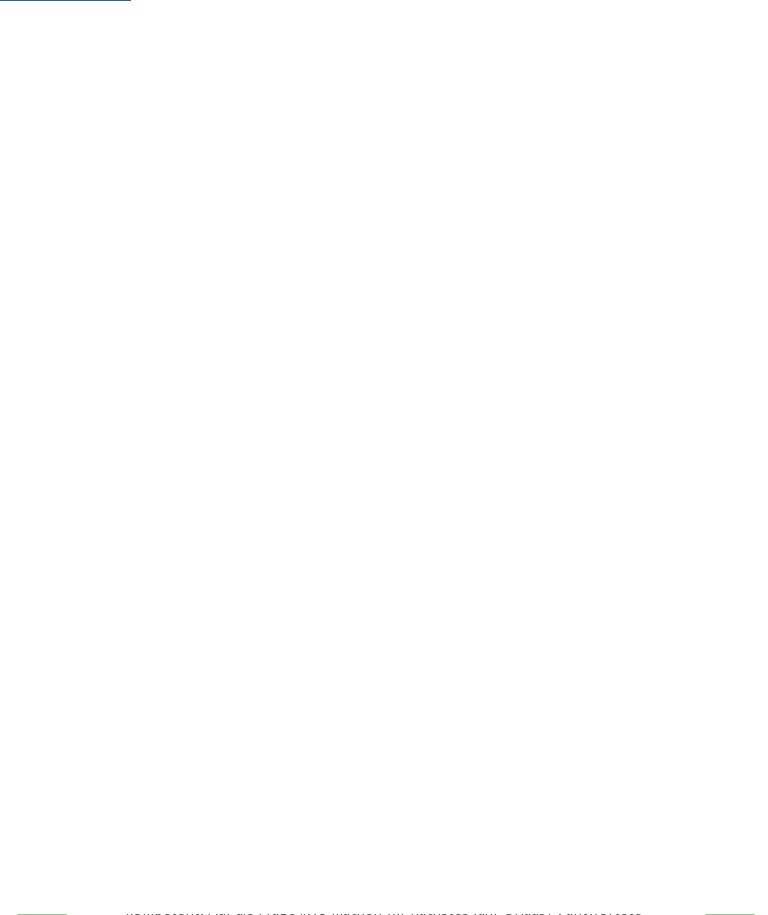 scroll, scrollTop: 1627, scrollLeft: 0, axis: vertical 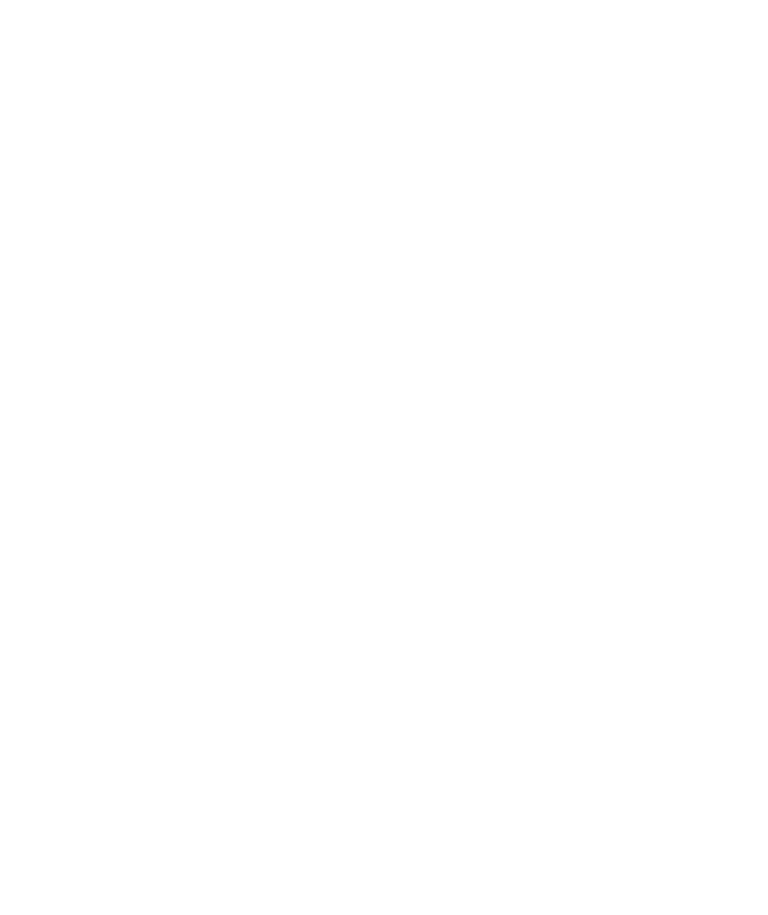 click on "anfragen" at bounding box center (585, 45) 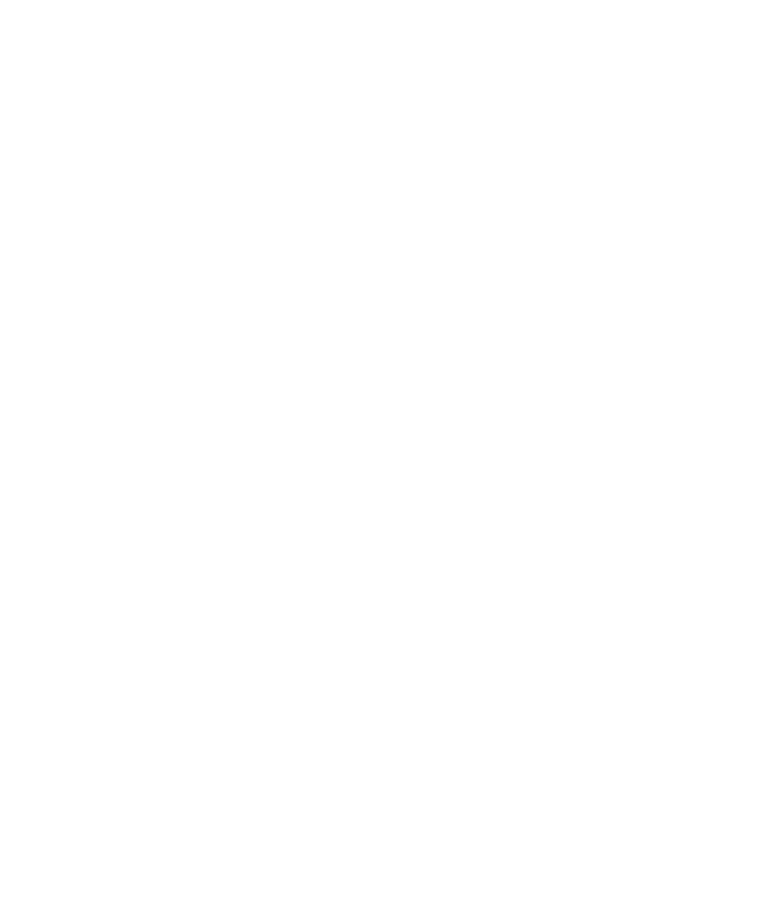 scroll, scrollTop: 4228, scrollLeft: 0, axis: vertical 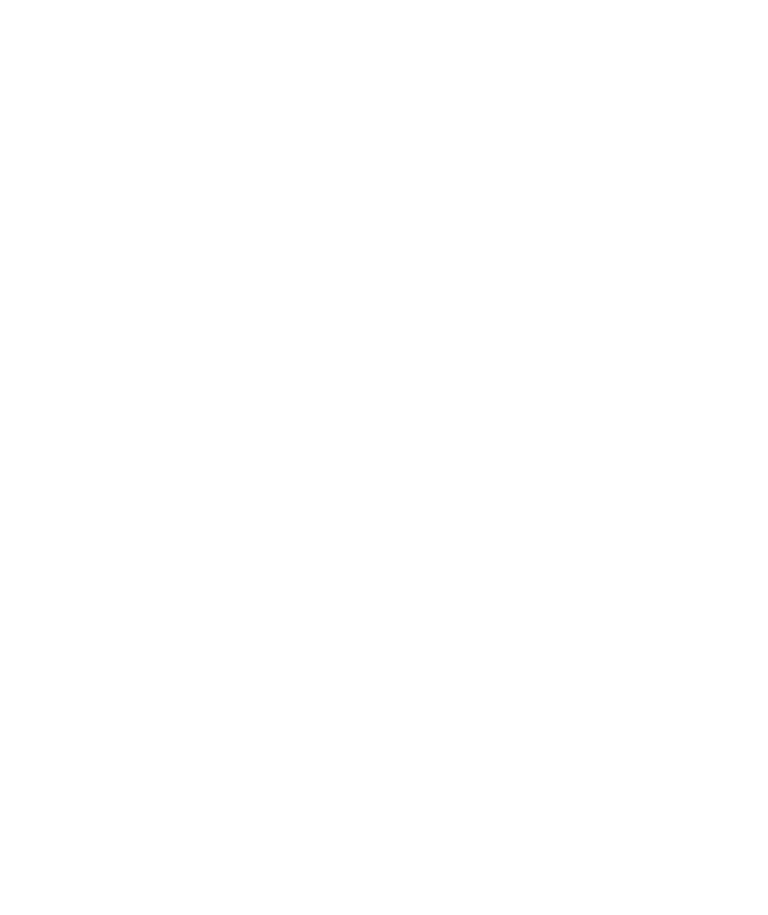 click on "Zeitraum
Anreise
Abreise
Alternativen Zeitraum hinzufügen" at bounding box center (384, 838) 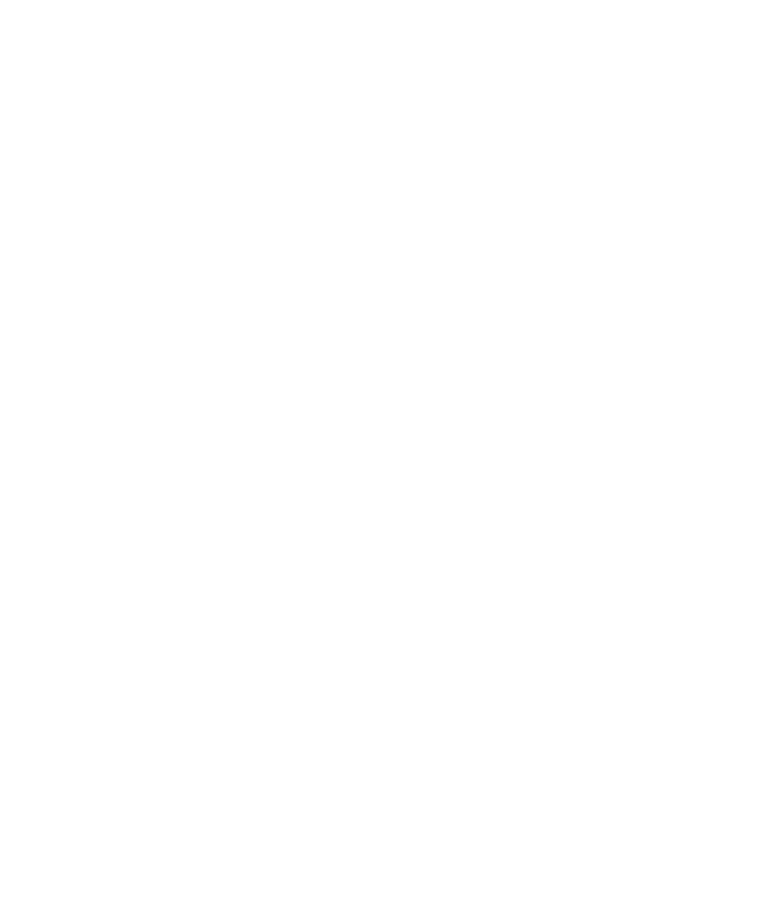 scroll, scrollTop: 420, scrollLeft: 0, axis: vertical 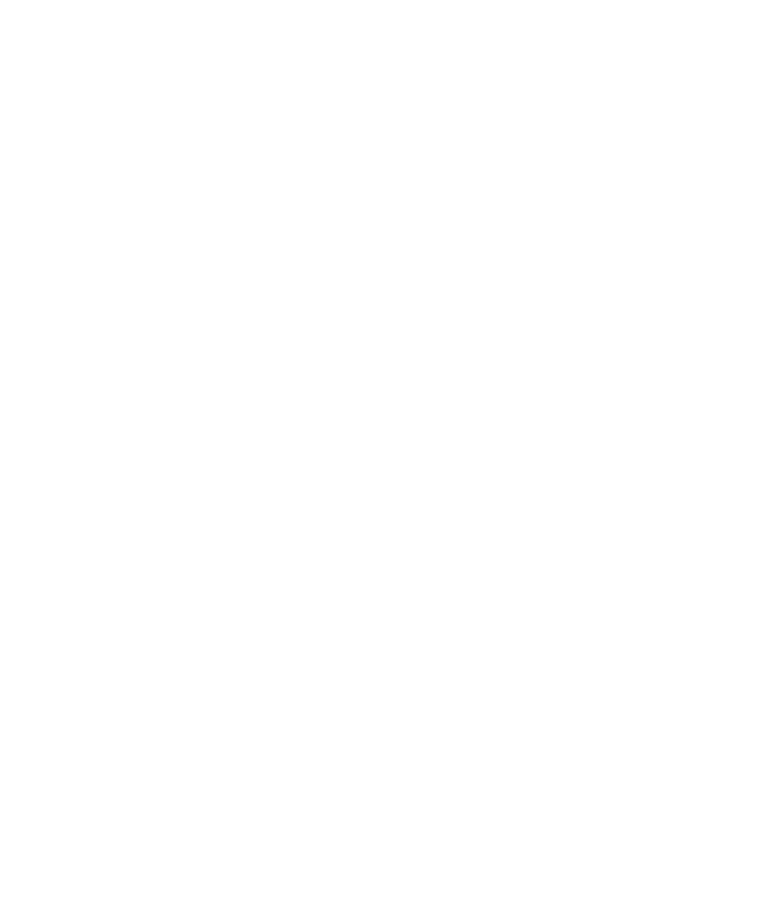 click on "jetzt anfragen" at bounding box center [376, 299] 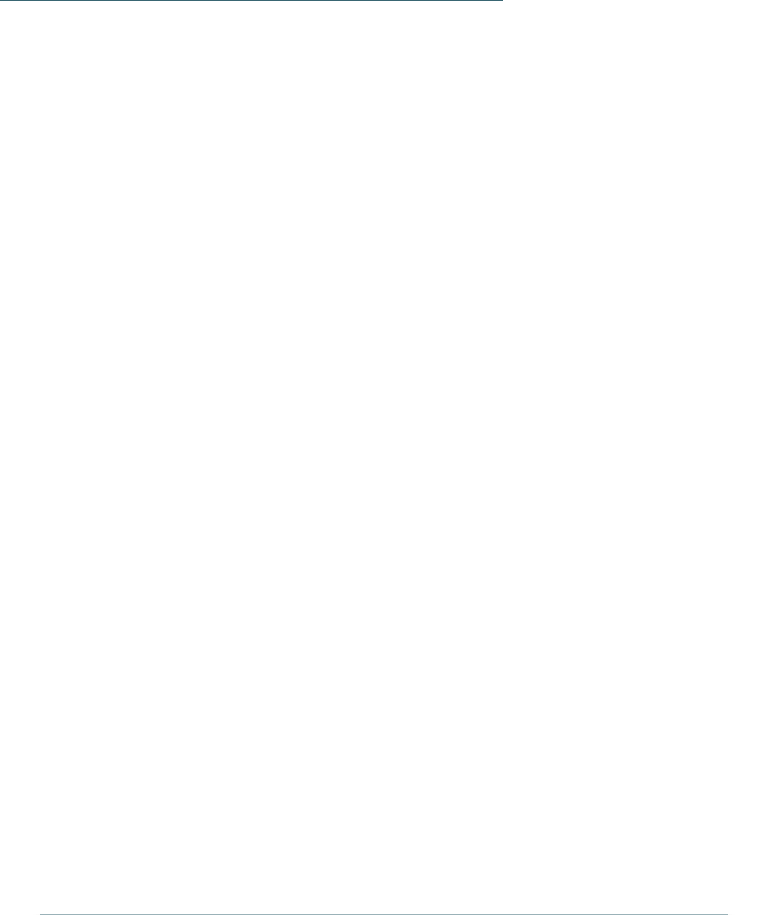 scroll, scrollTop: 4644, scrollLeft: 0, axis: vertical 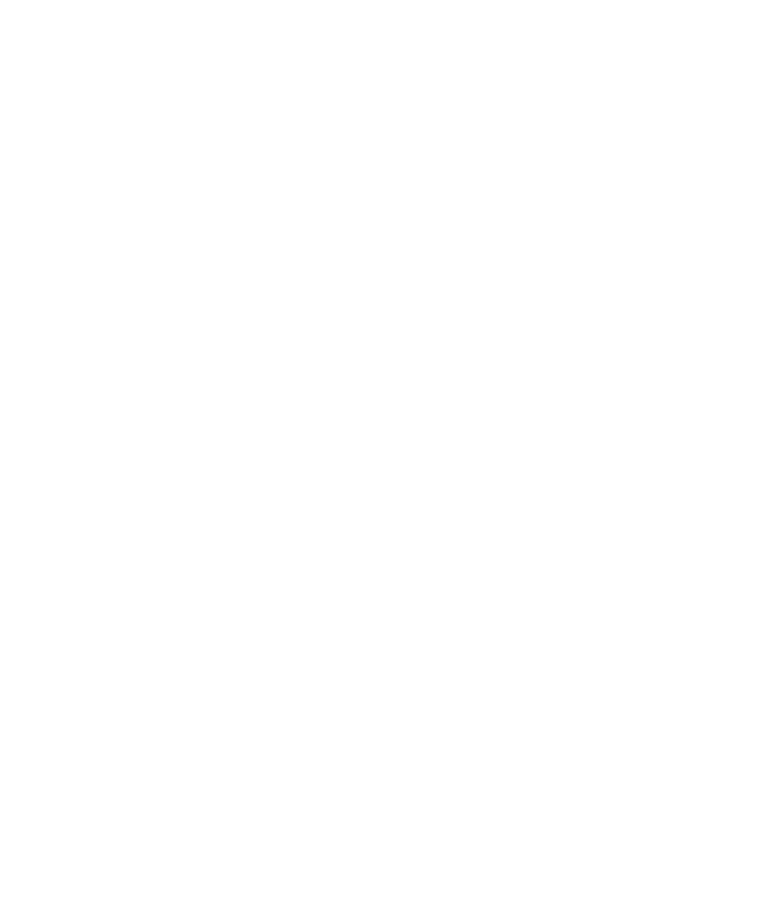 click on "Anreise" at bounding box center (212, 407) 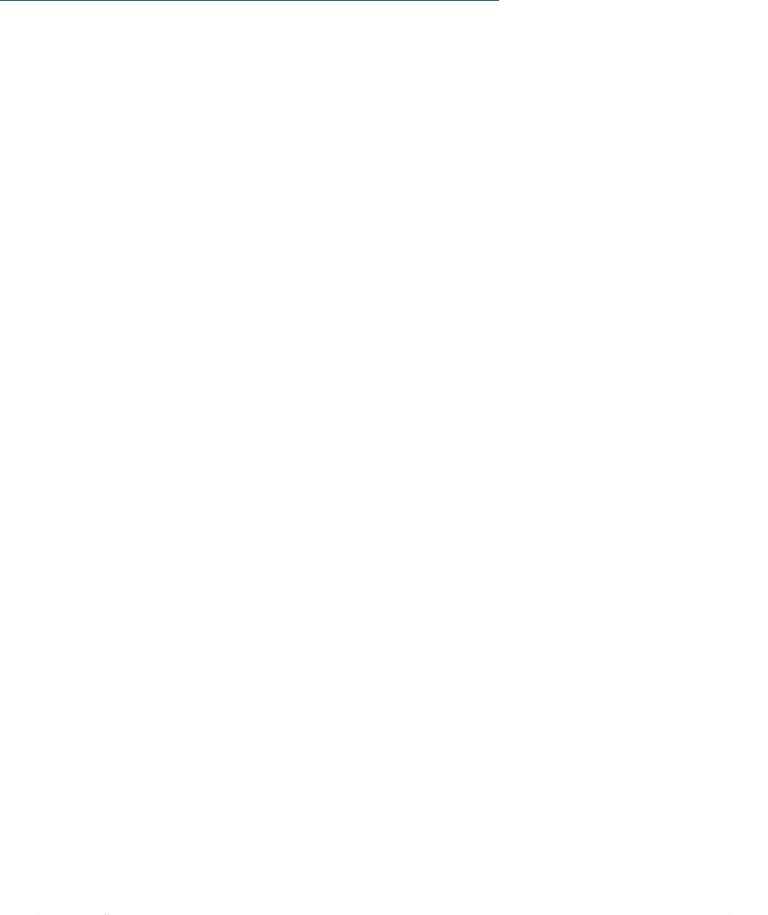 scroll, scrollTop: 4607, scrollLeft: 0, axis: vertical 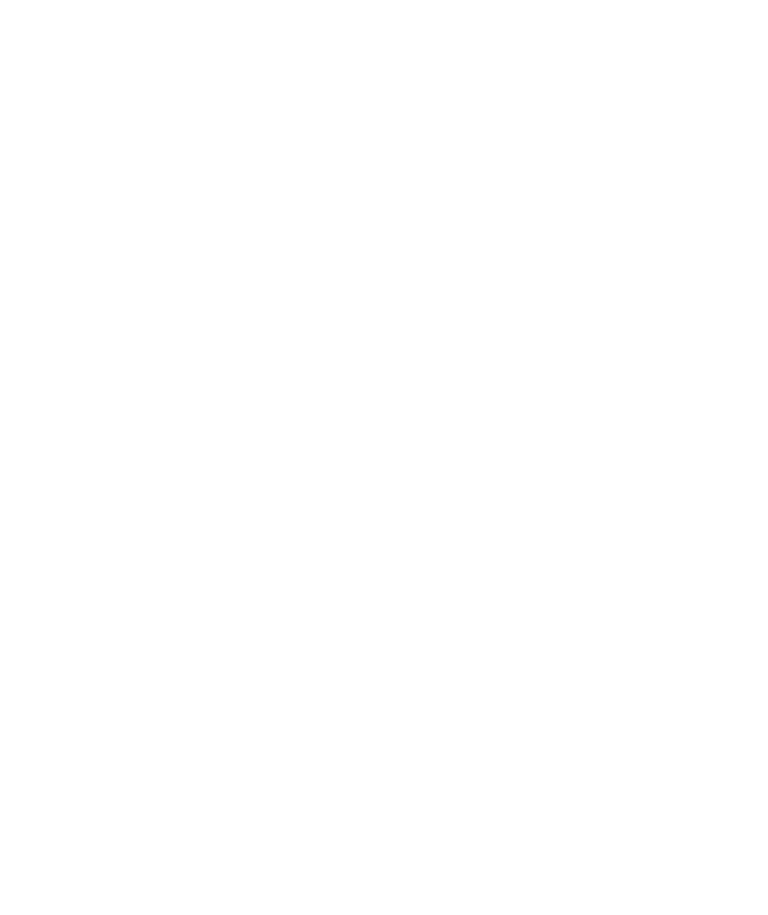 click on "Kleinen Moment noch – die Webseite wird geladen …
DE
IT" at bounding box center [384, -588] 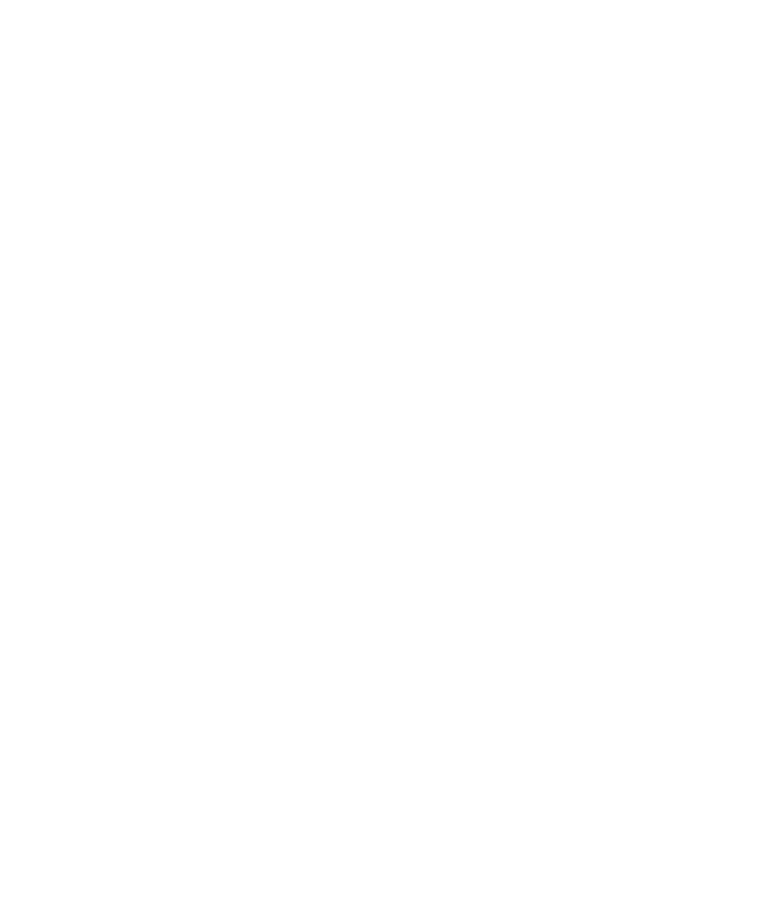 type on "**********" 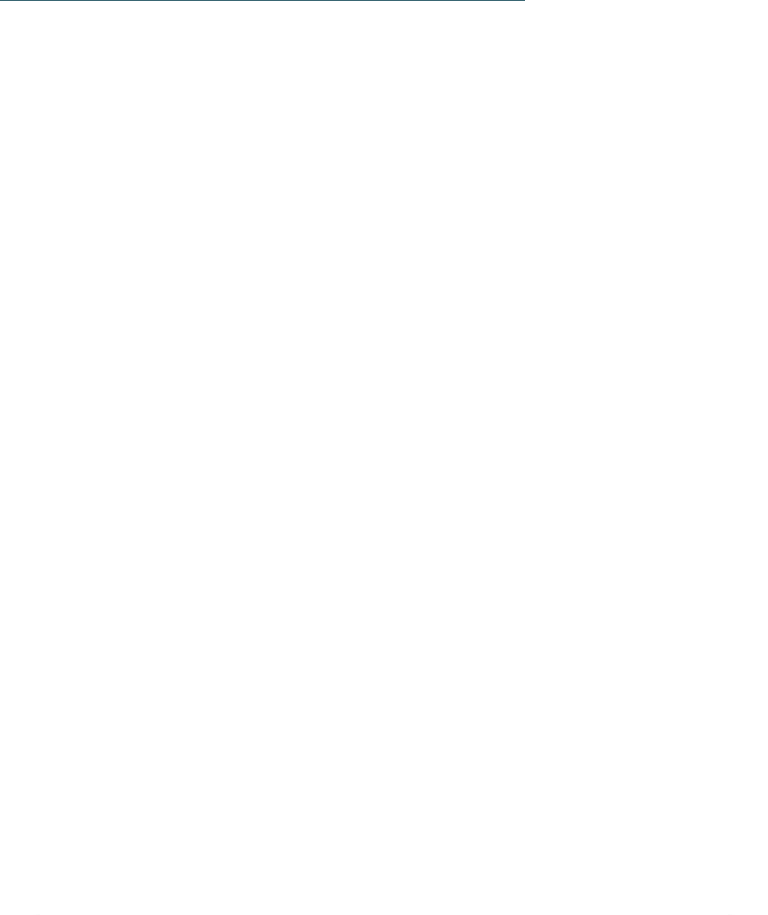 scroll, scrollTop: 4829, scrollLeft: 0, axis: vertical 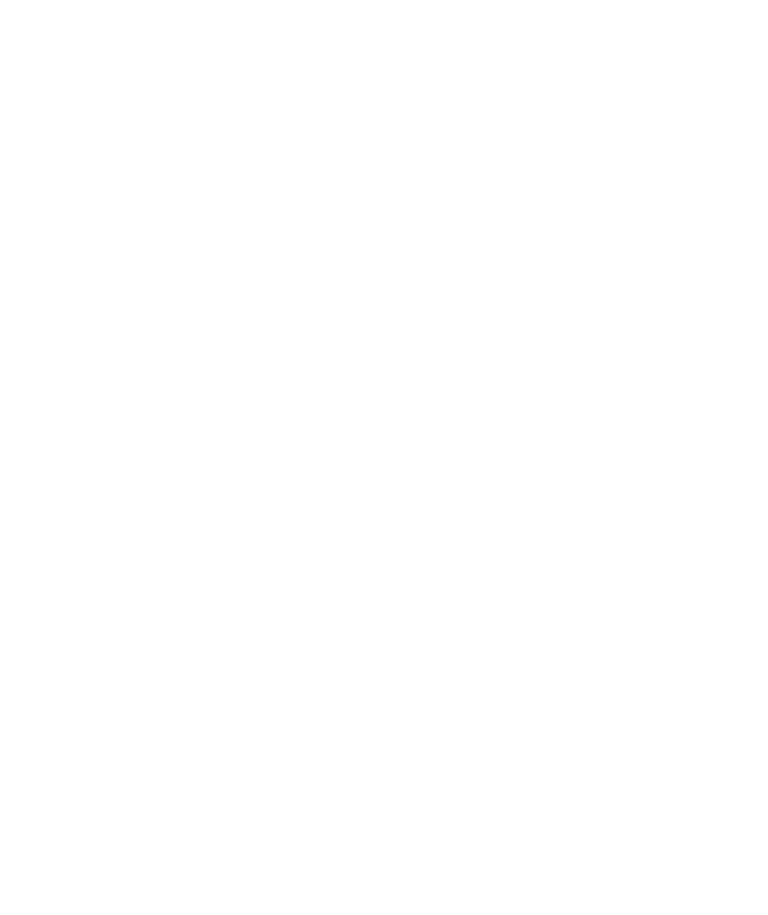 click at bounding box center (308, 557) 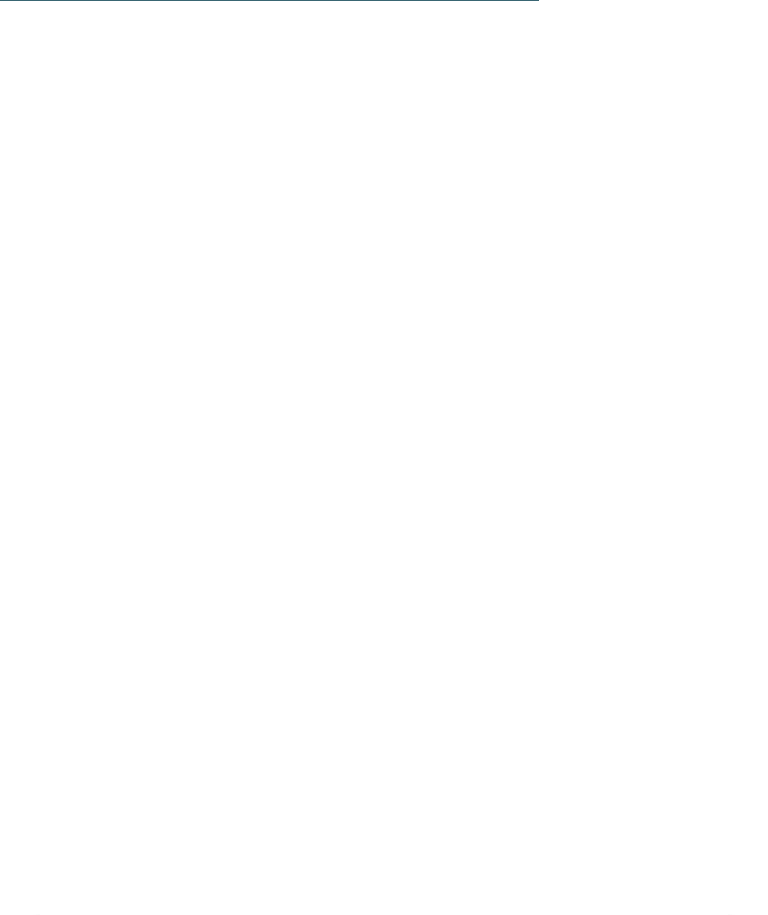 scroll, scrollTop: 5049, scrollLeft: 0, axis: vertical 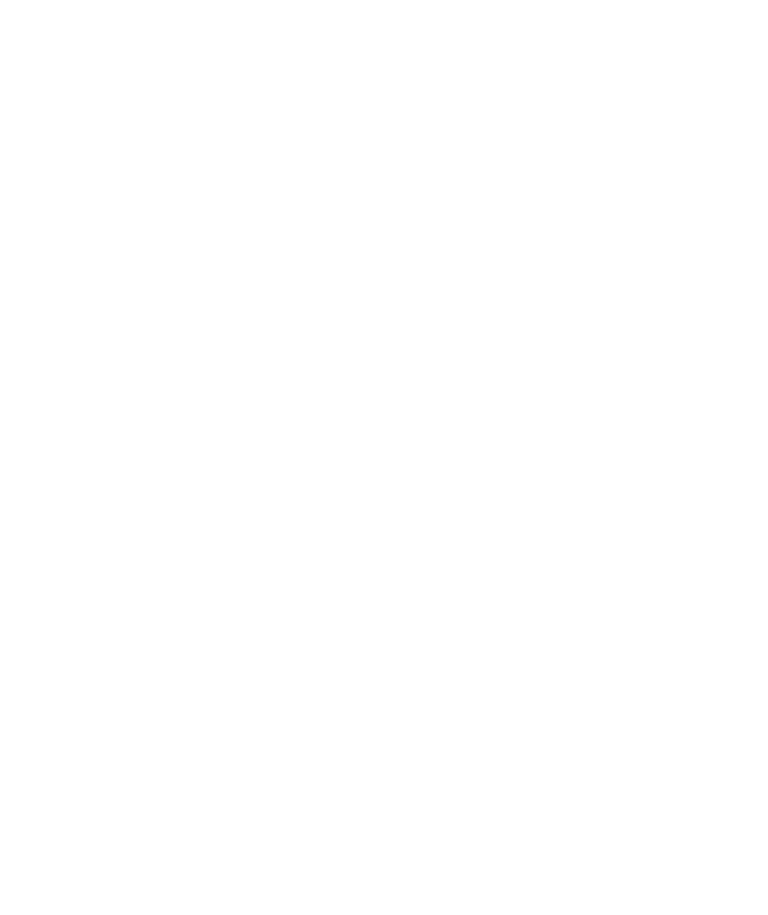 click on "* **** **** ******* ******" at bounding box center (384, 742) 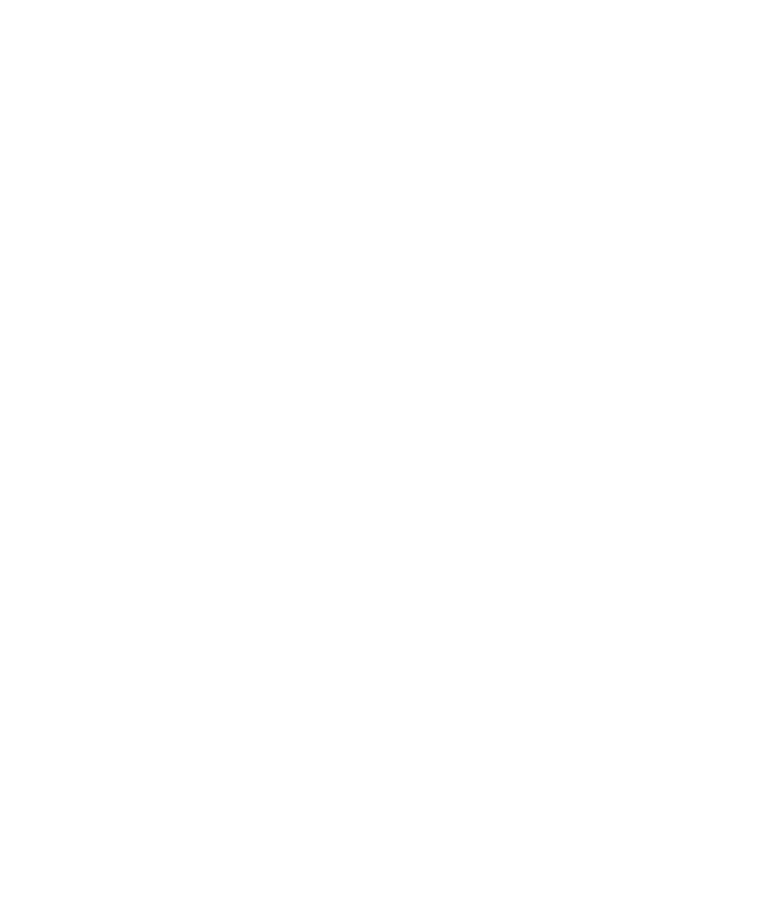 type on "*****" 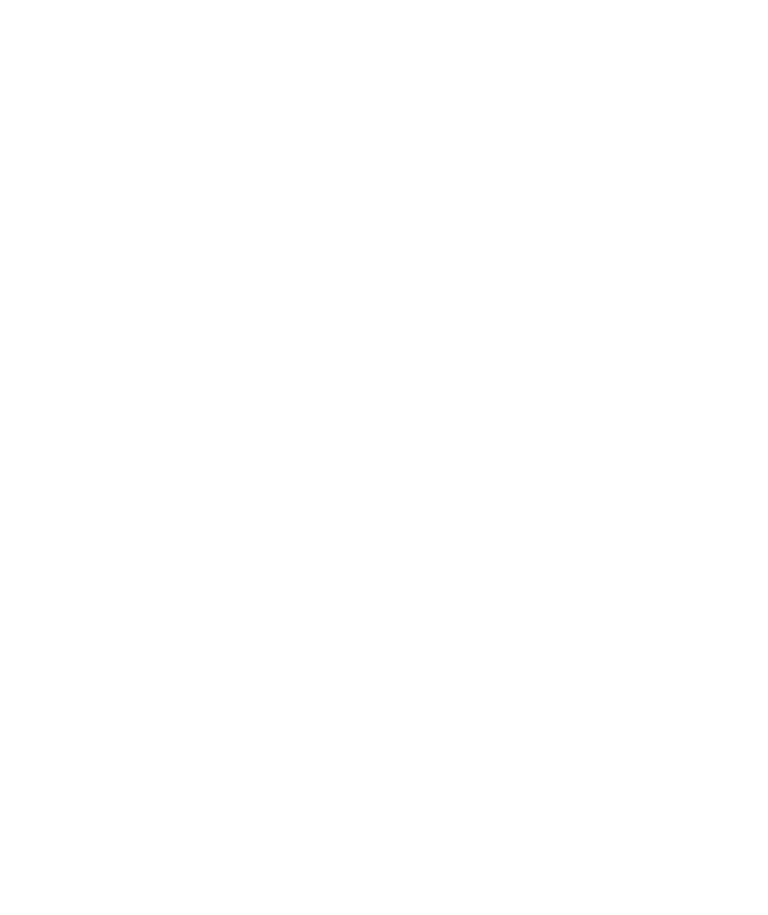 select on "**" 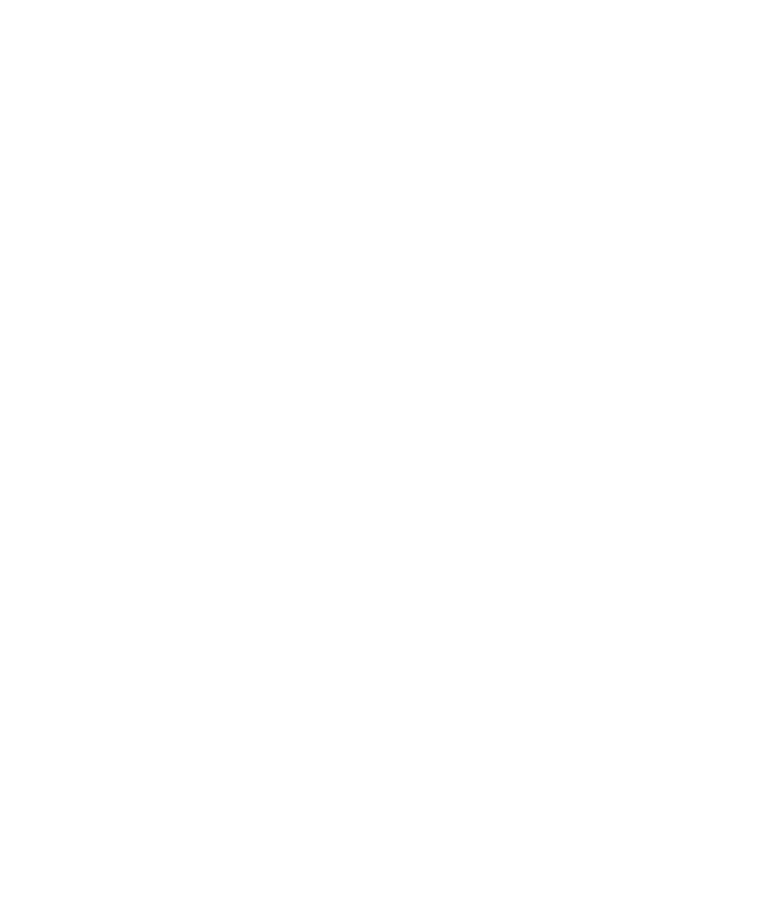 type on "**********" 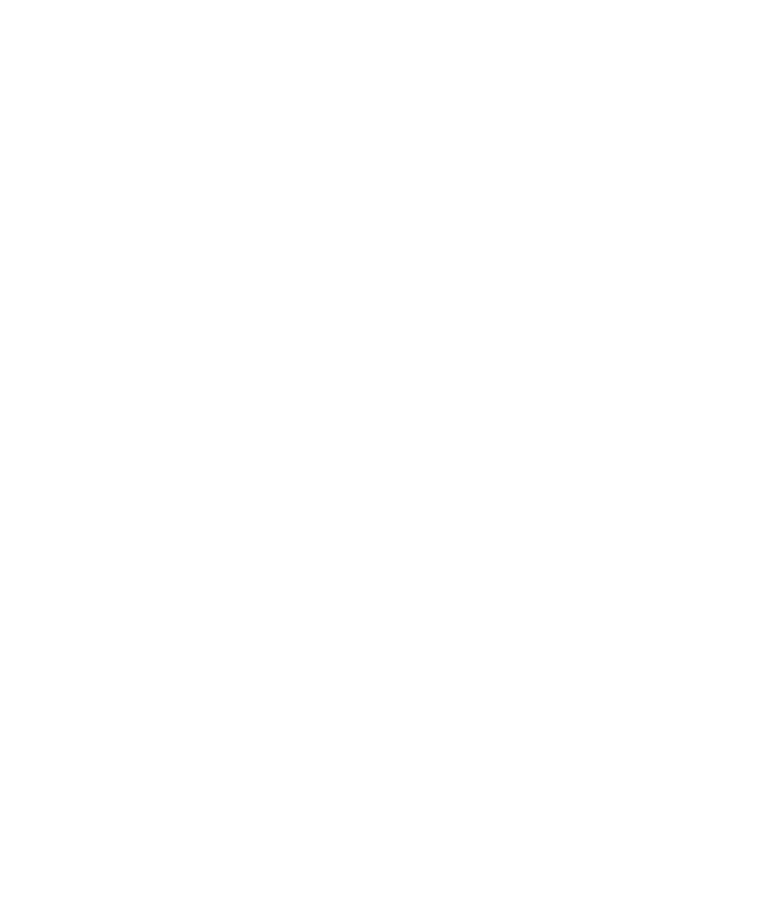type 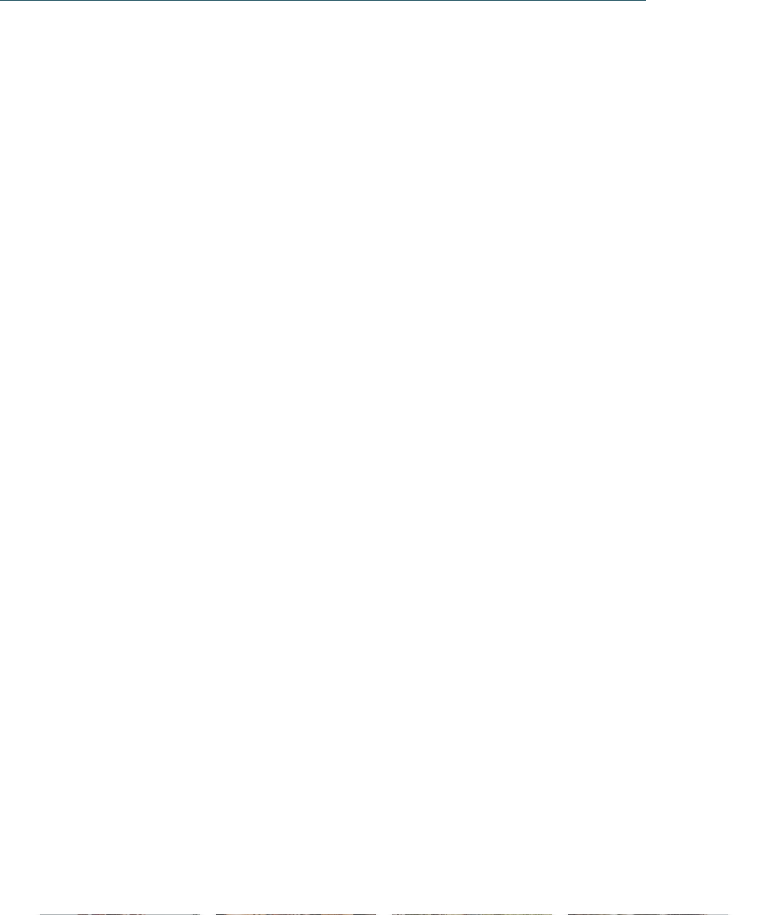 scroll, scrollTop: 6045, scrollLeft: 0, axis: vertical 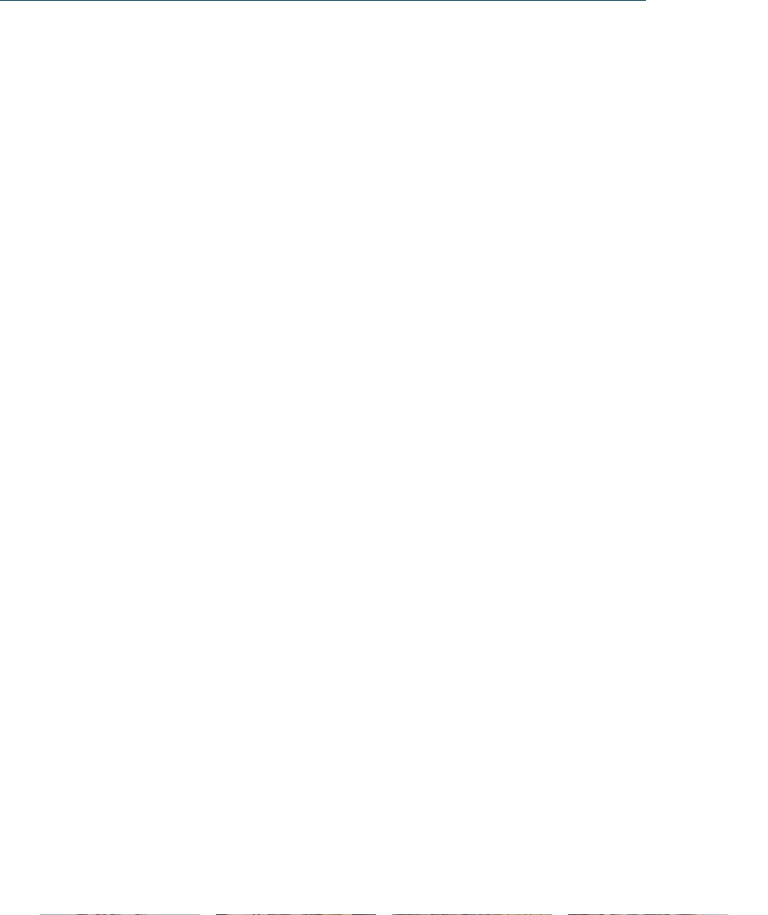 click on "Nachricht" at bounding box center (384, 395) 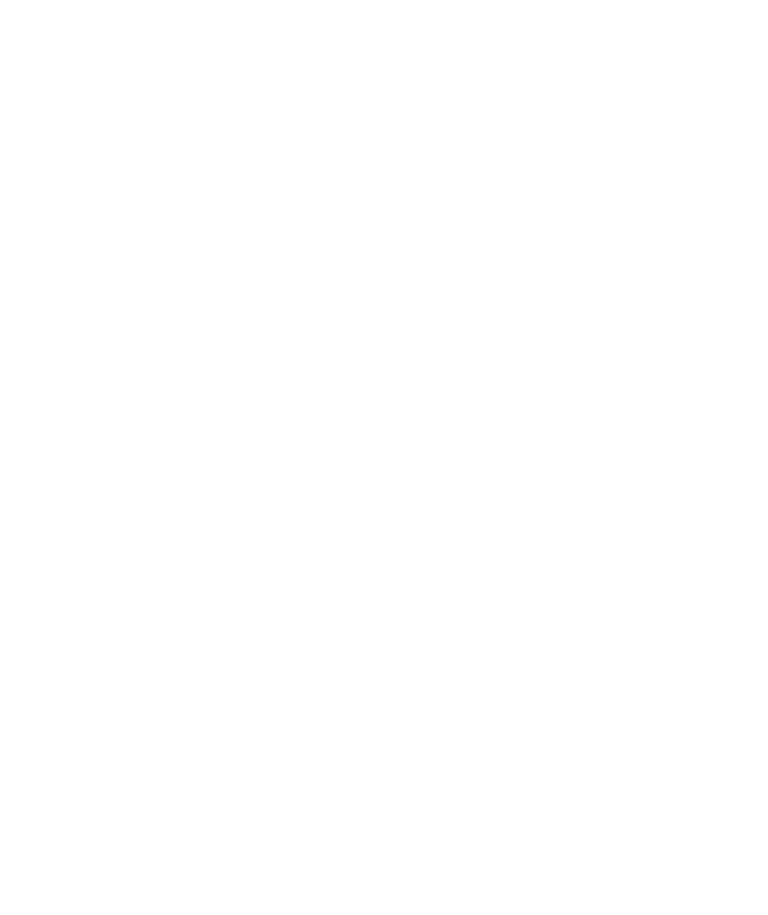 scroll, scrollTop: 4638, scrollLeft: 0, axis: vertical 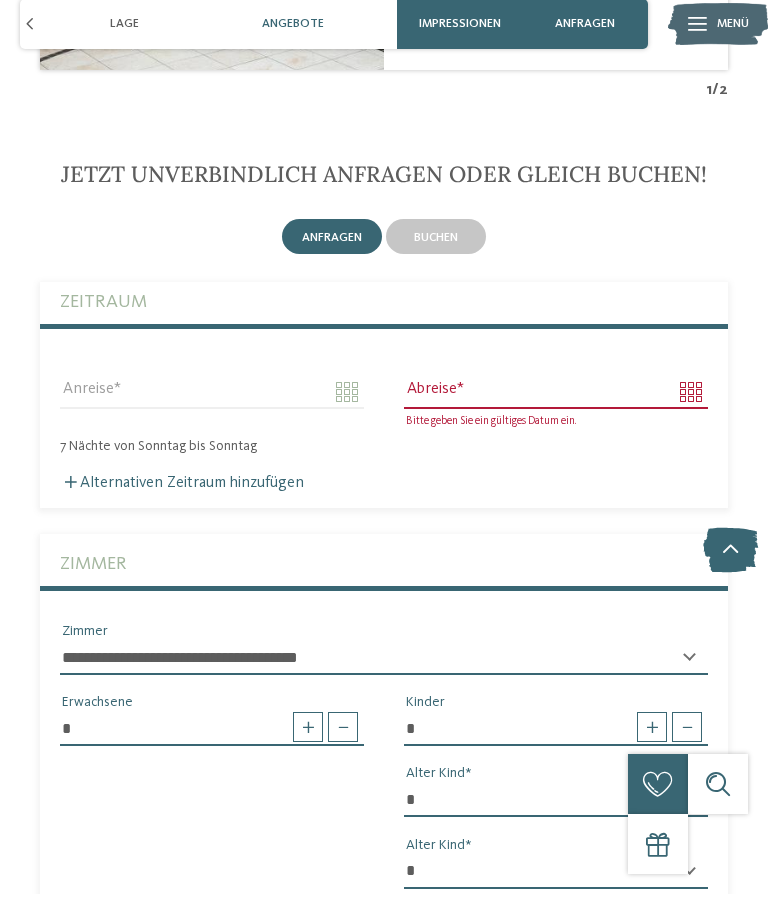 type on "*****" 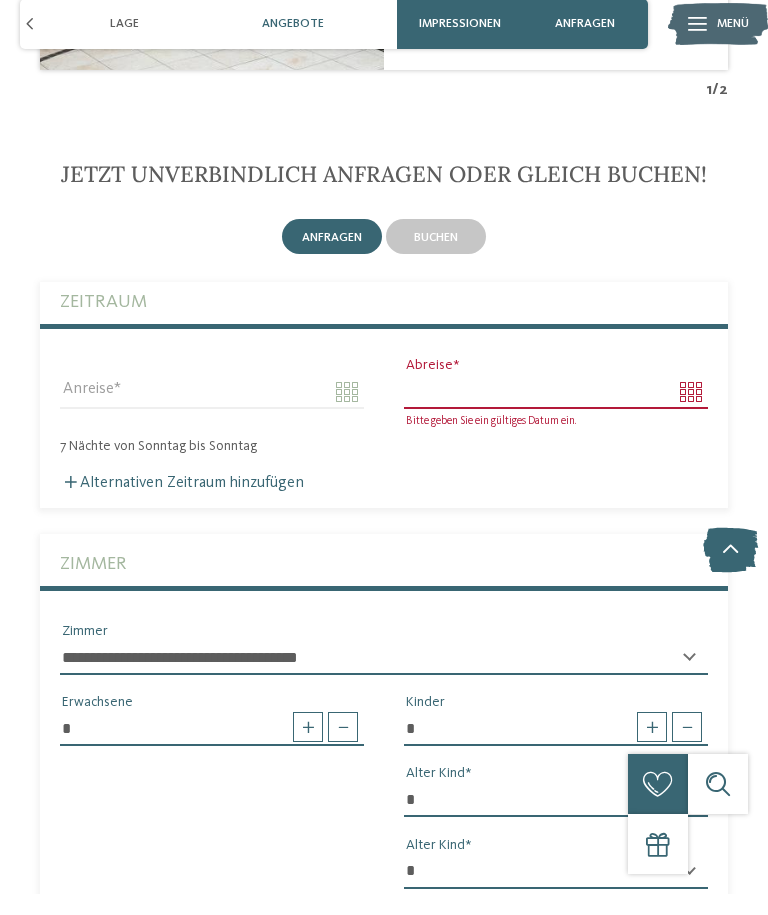 click on "Kleinen Moment noch – die Webseite wird geladen …
DE
IT" at bounding box center [384, -534] 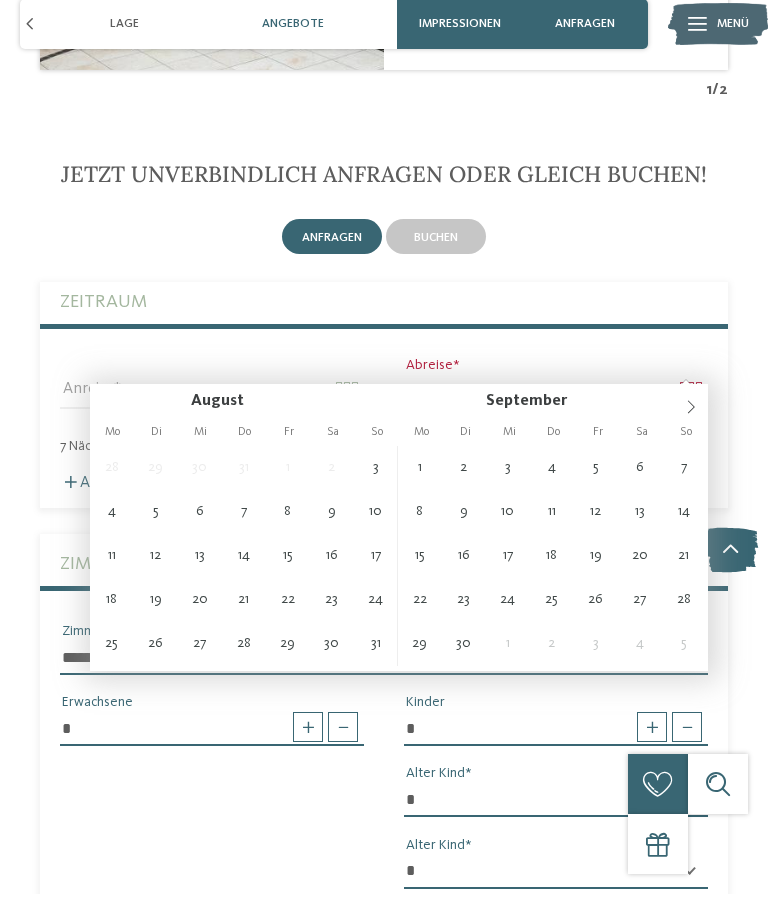 scroll, scrollTop: 4659, scrollLeft: 0, axis: vertical 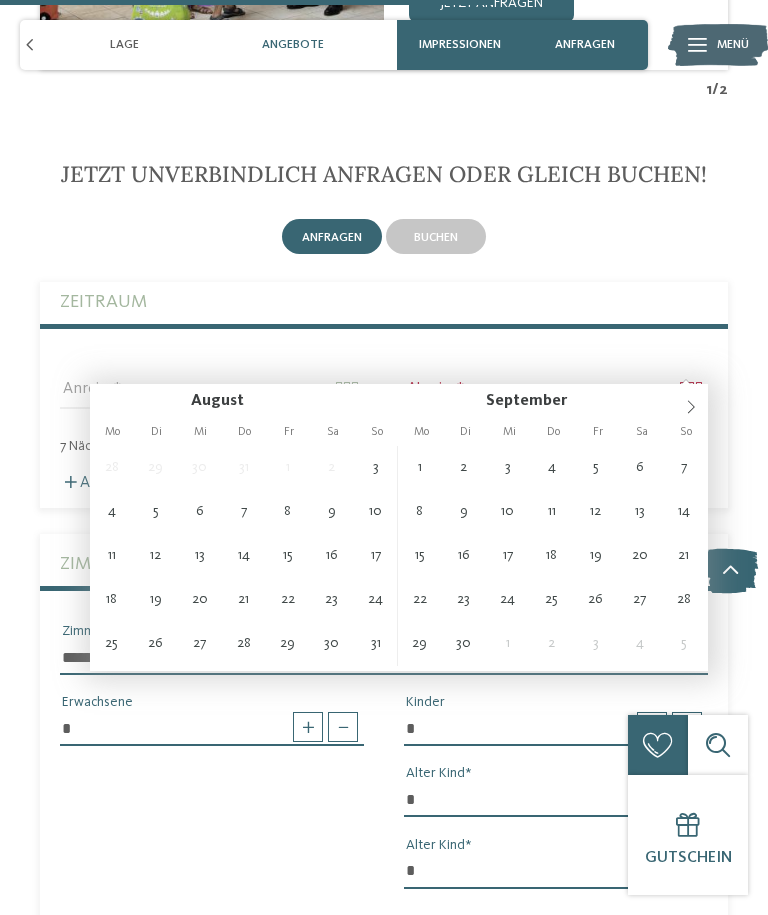 click at bounding box center [691, 401] 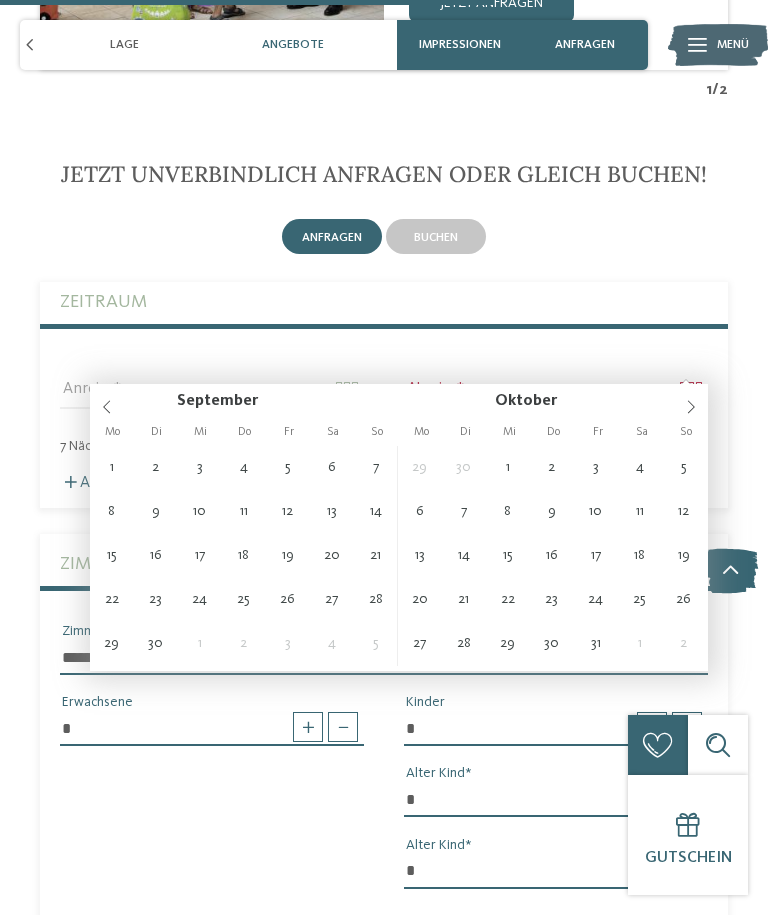 click at bounding box center [691, 401] 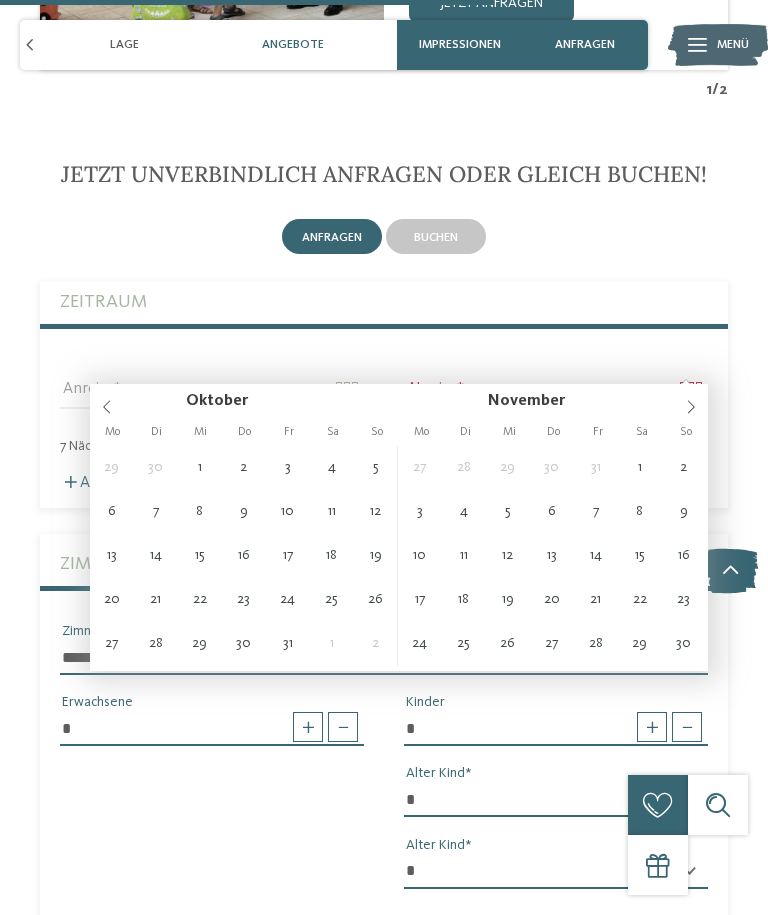 click at bounding box center (691, 401) 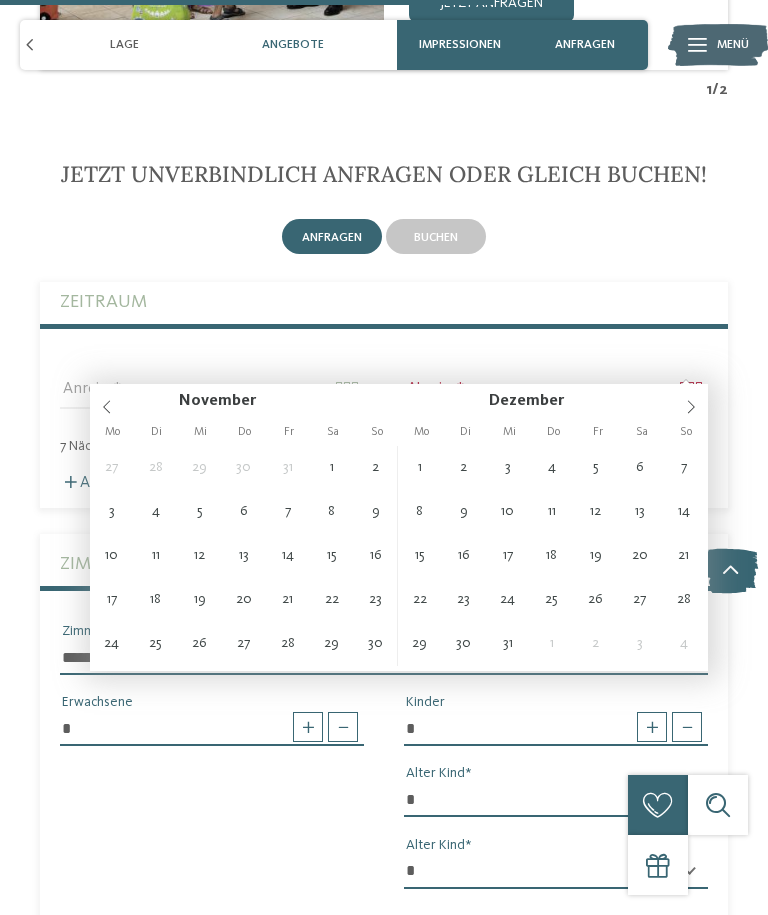 click 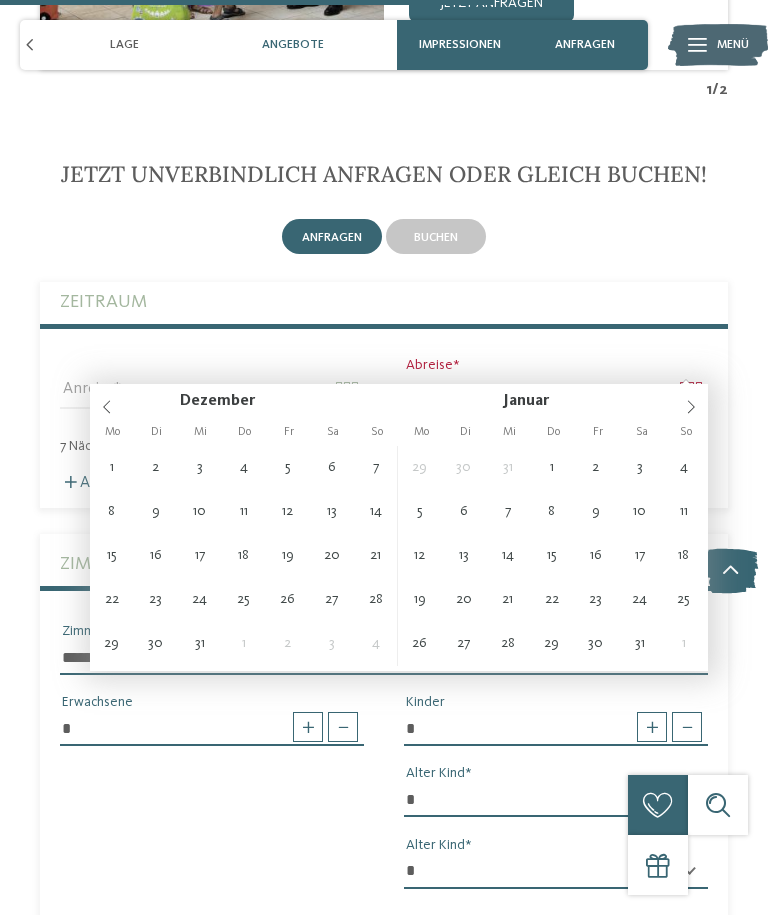 click on "Kleinen Moment noch – die Webseite wird geladen …
DE
IT" at bounding box center (384, -555) 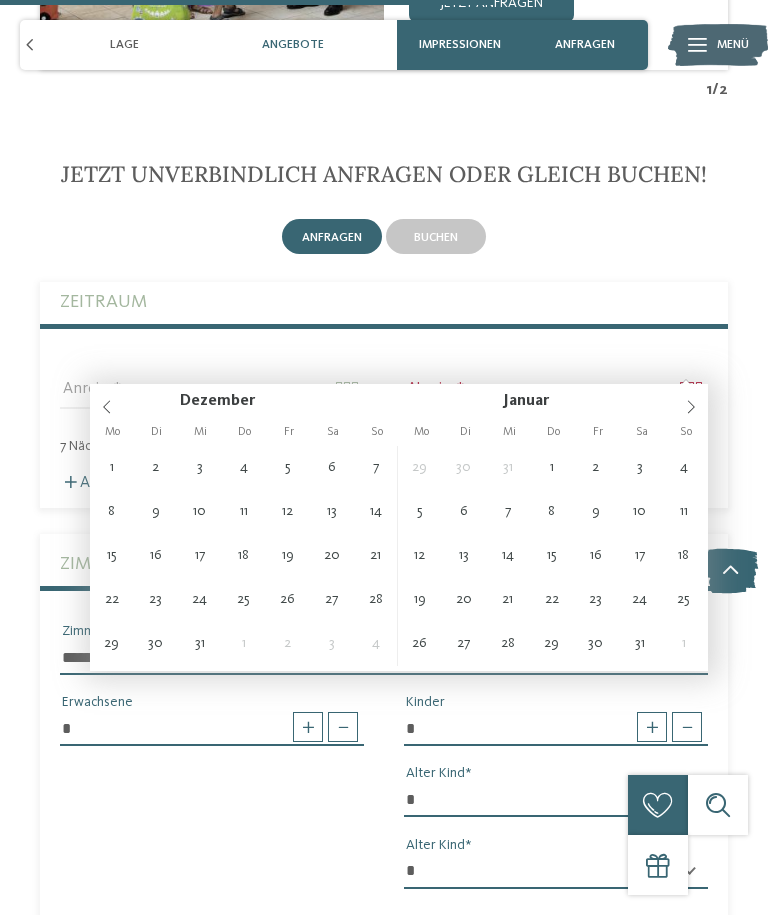 click at bounding box center (691, 401) 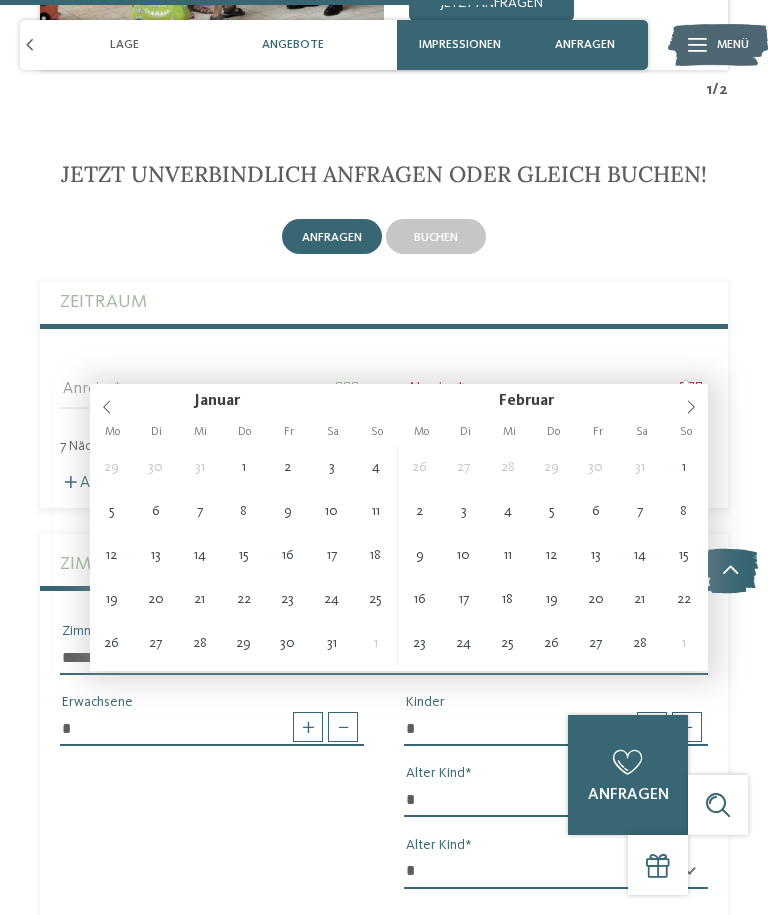 click 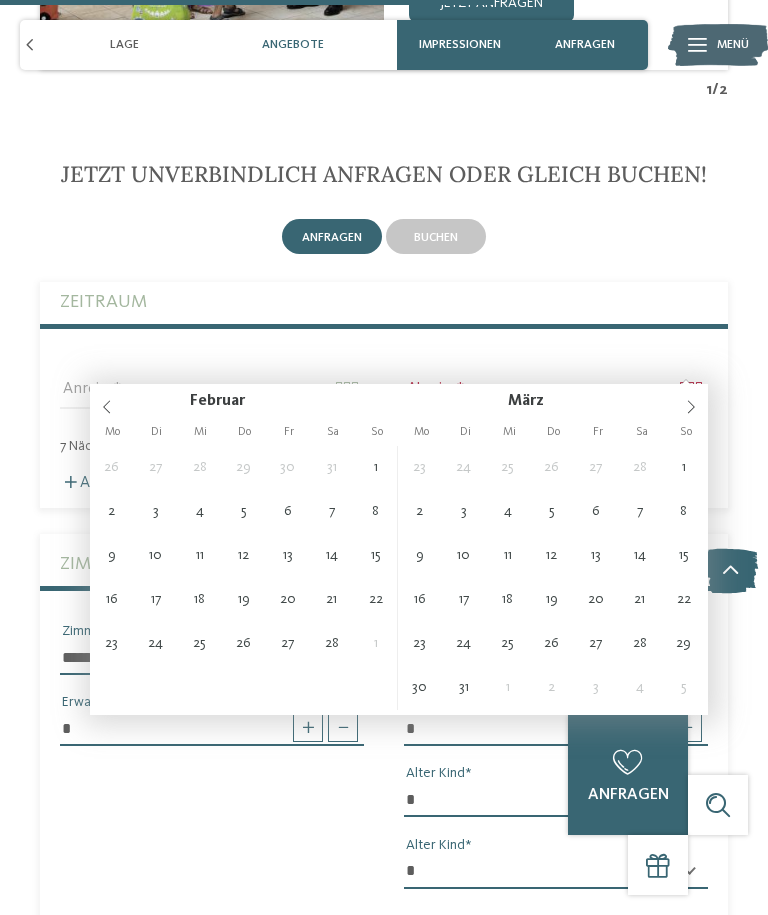 click 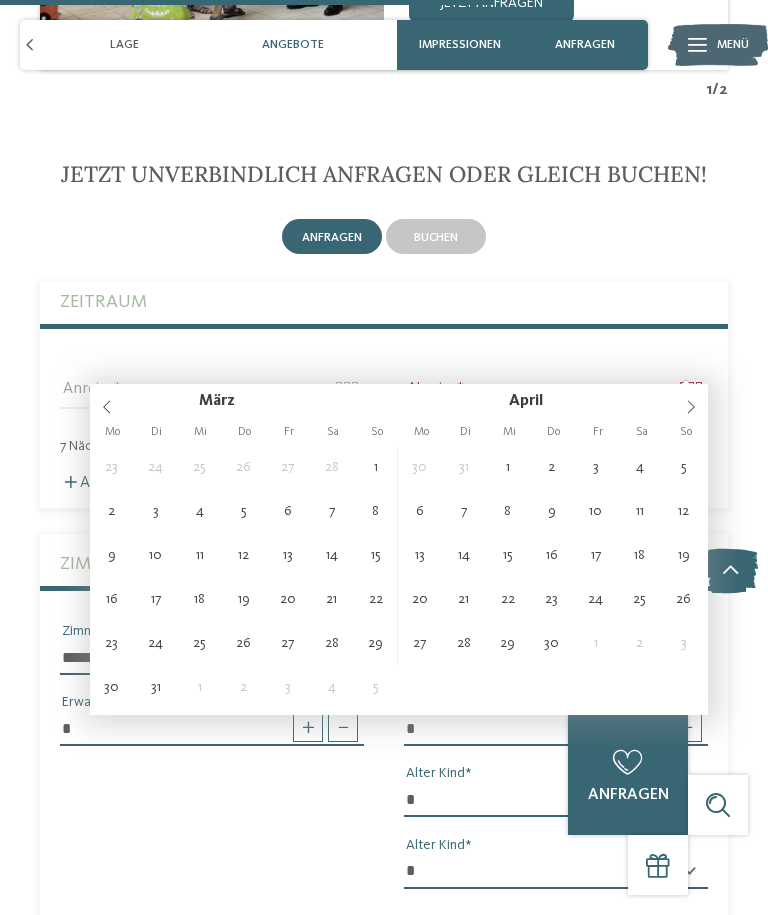 click 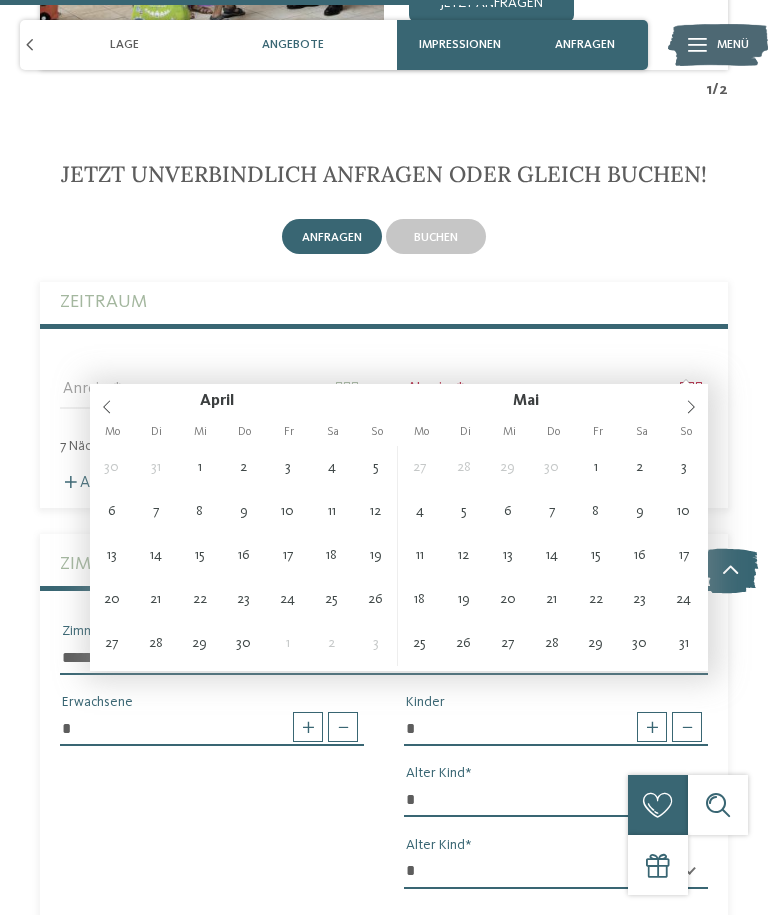 click 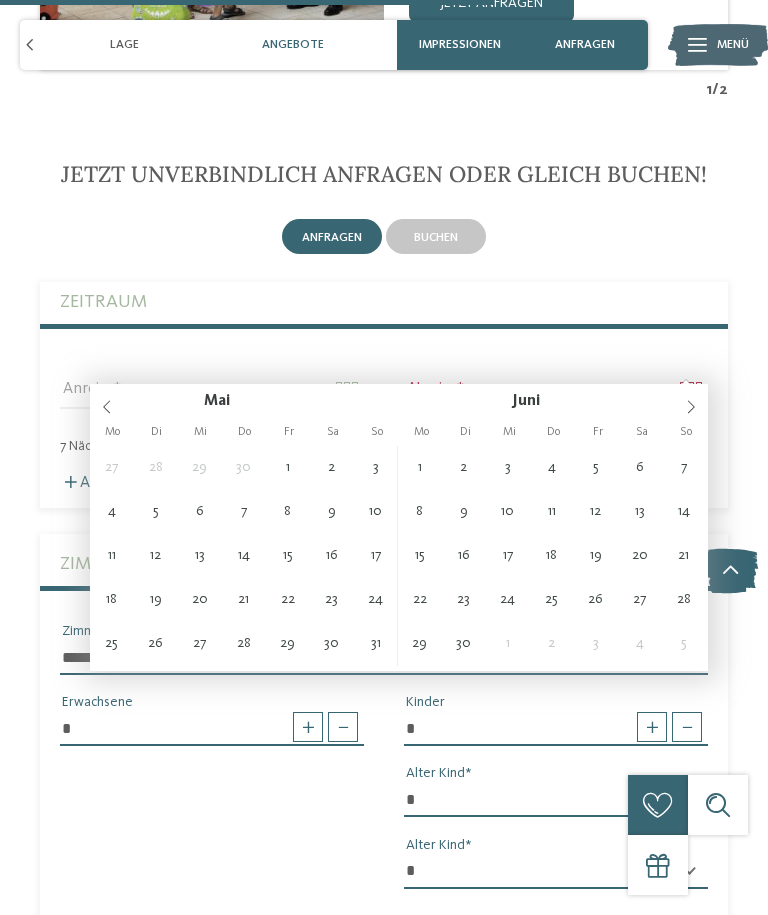 click 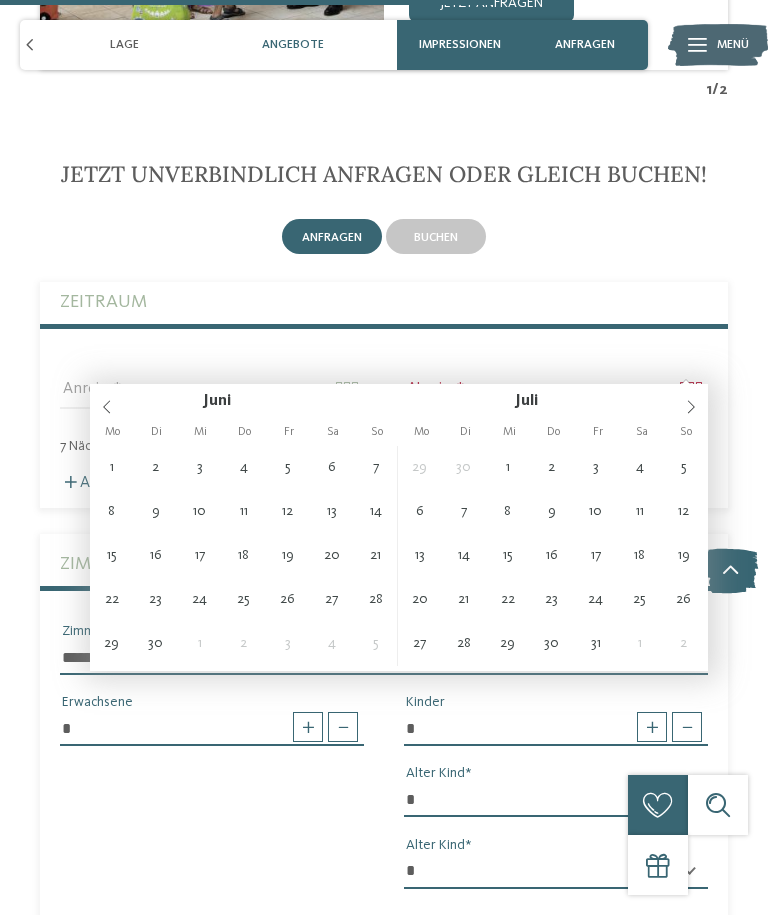 type on "**********" 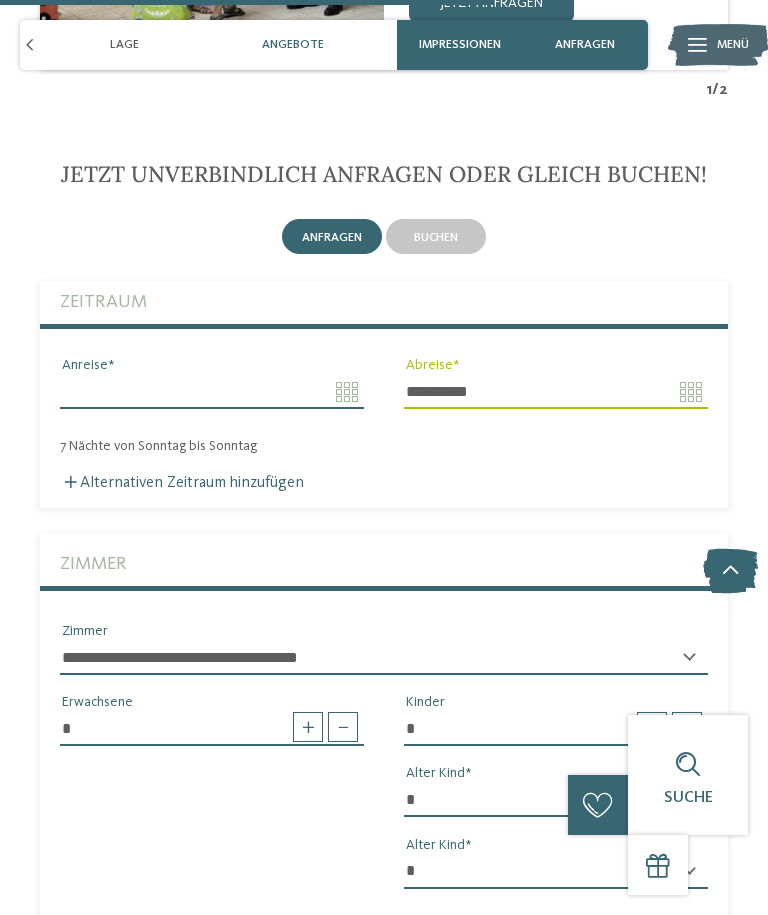 click on "Anreise" at bounding box center [212, 392] 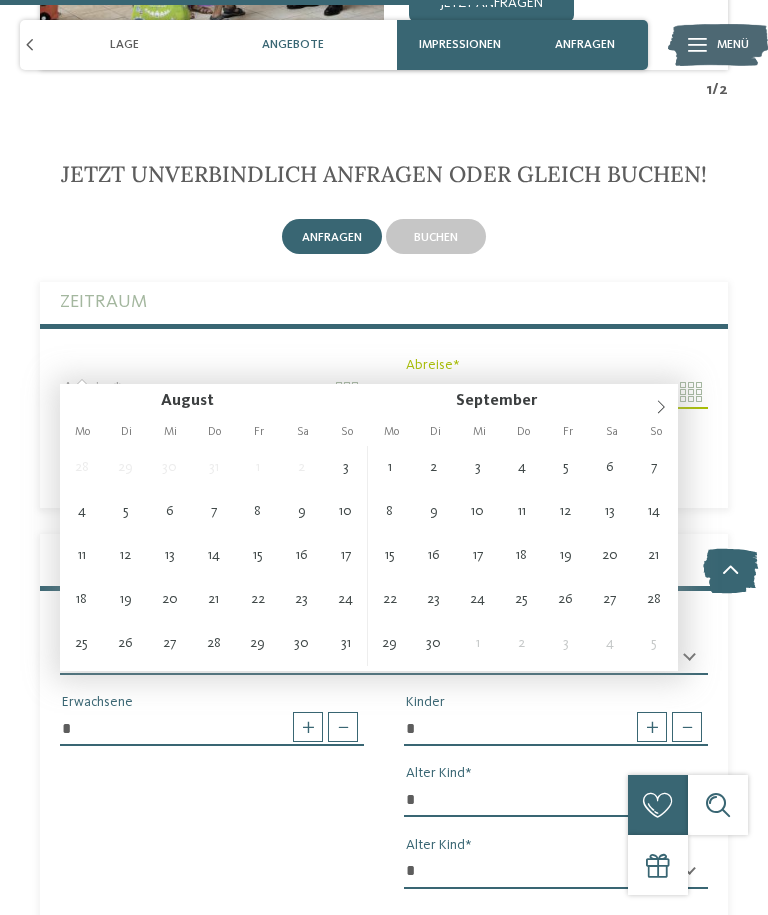 click 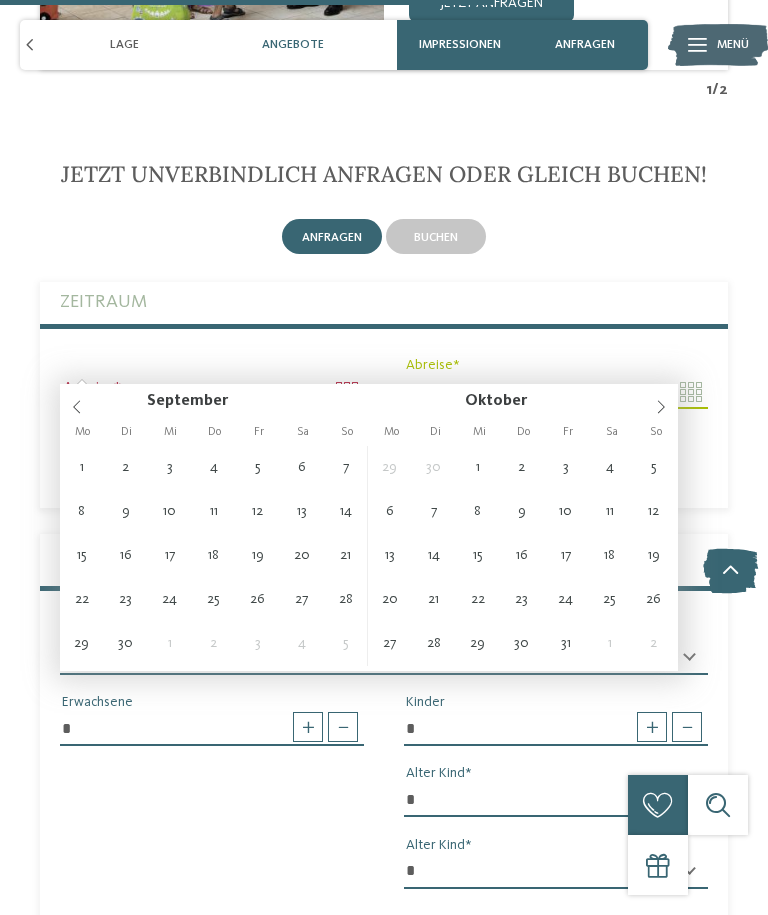 click 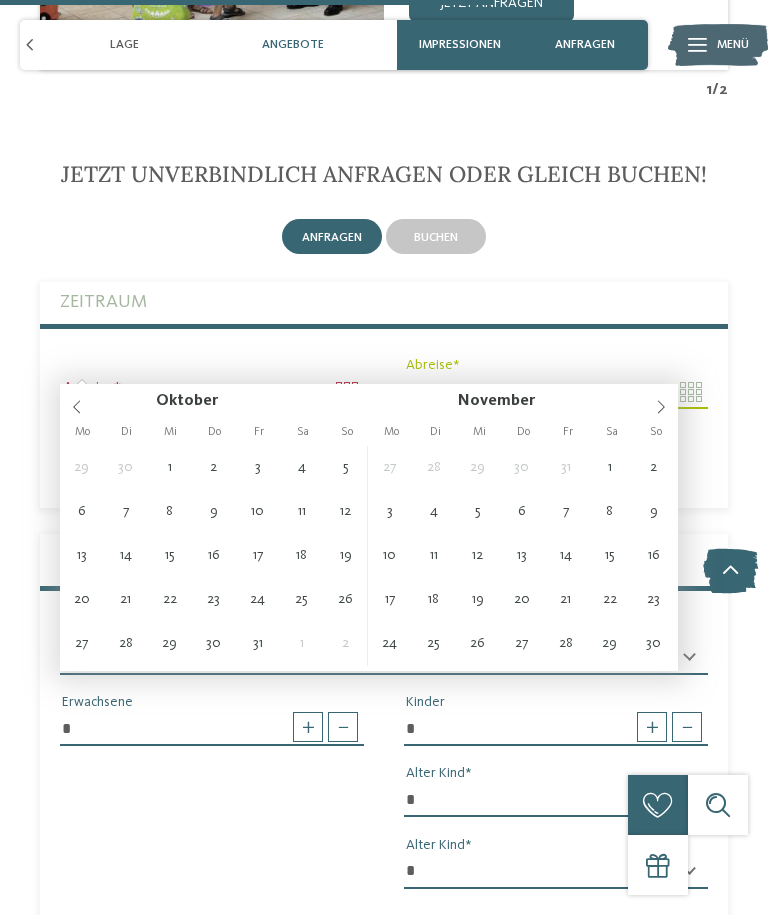 click 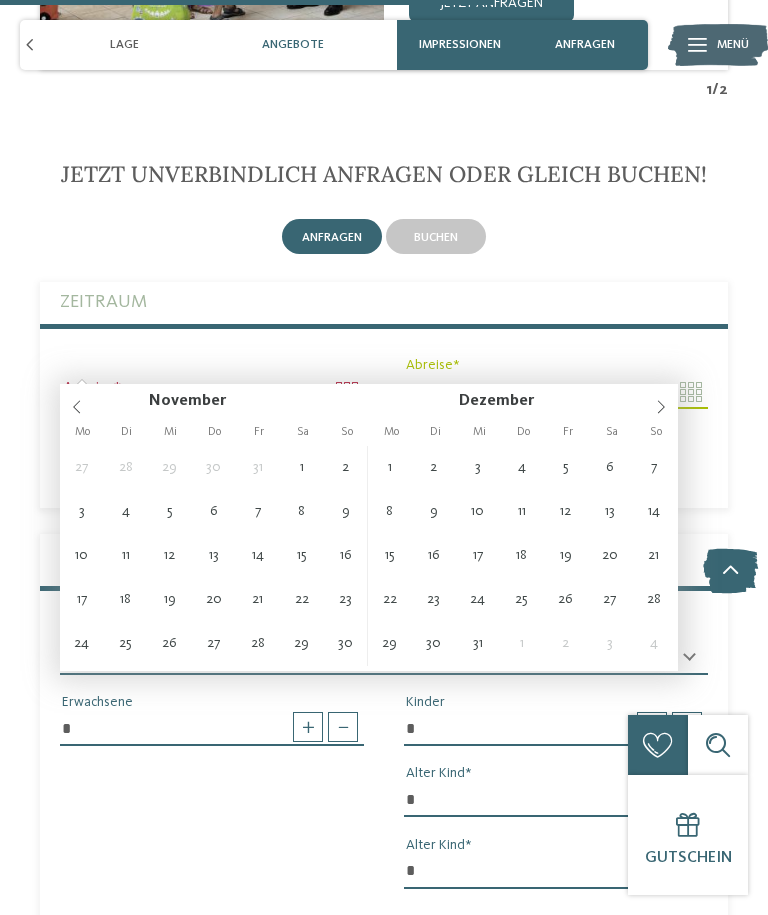 click at bounding box center (661, 401) 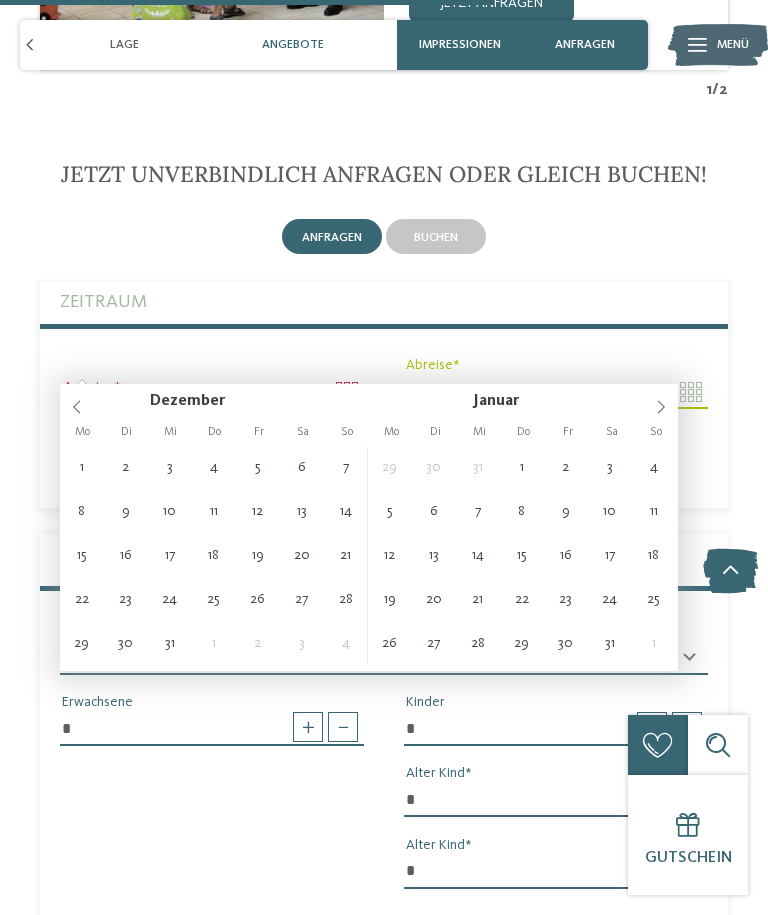 click at bounding box center [661, 401] 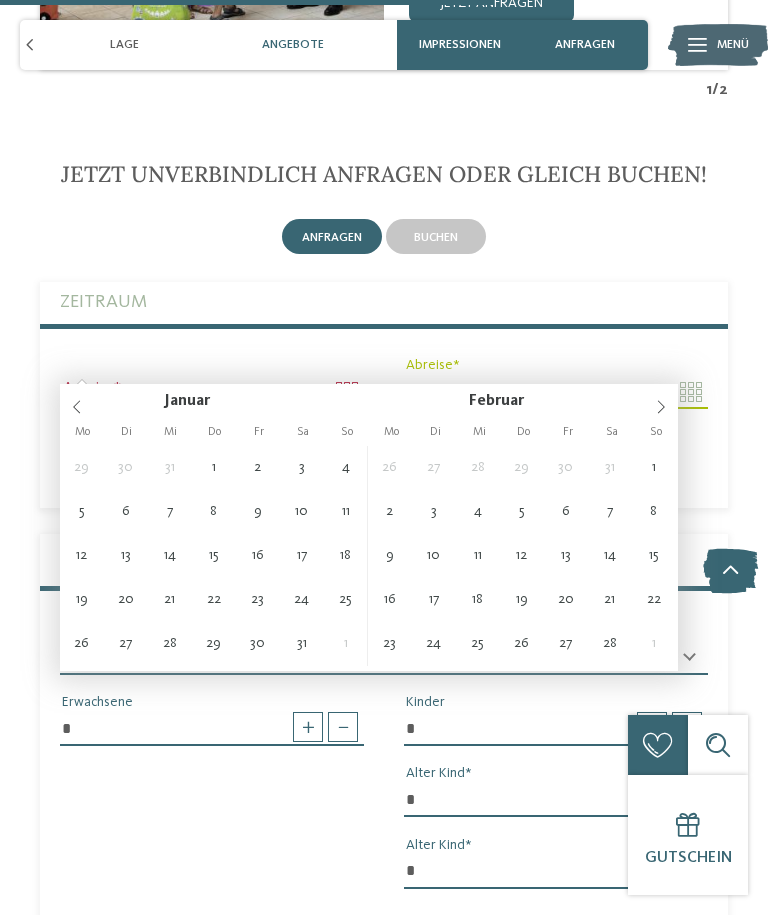 click 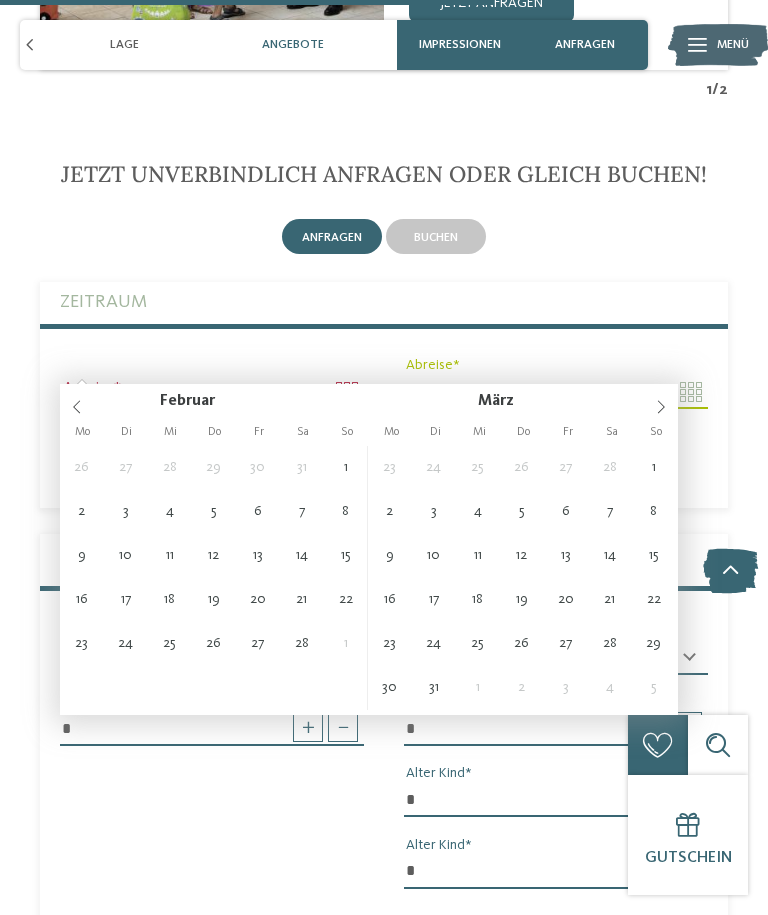 click 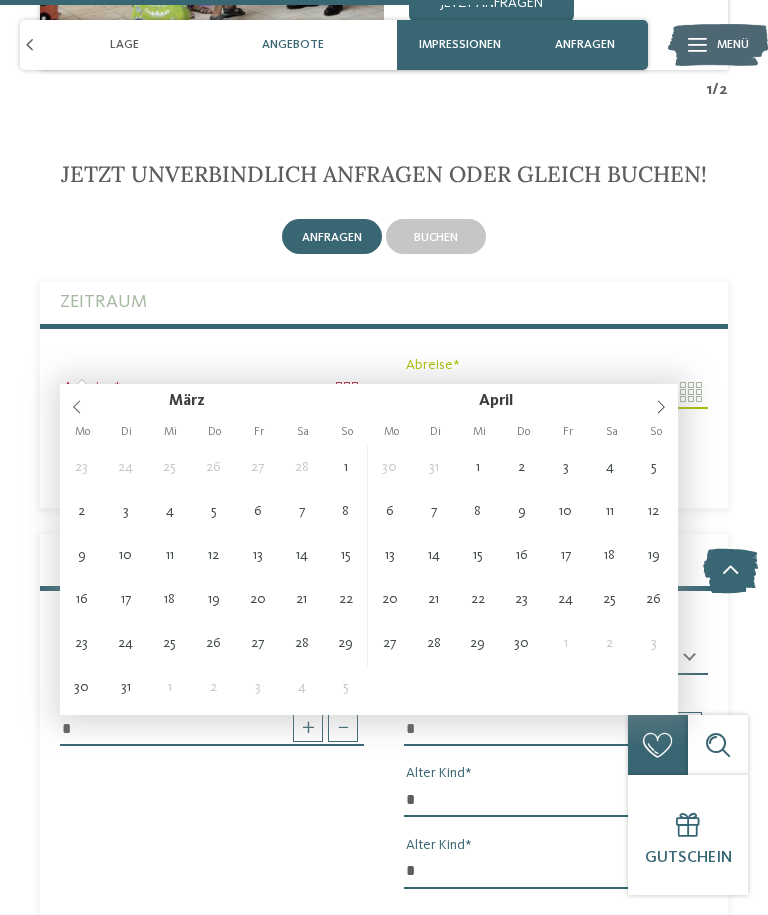 click 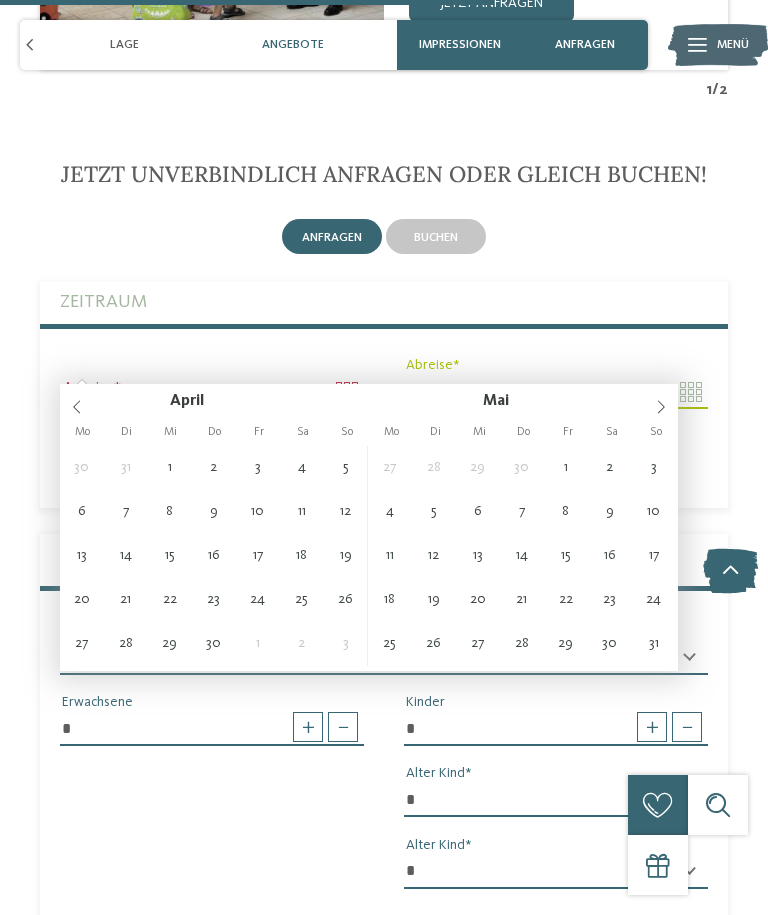 click 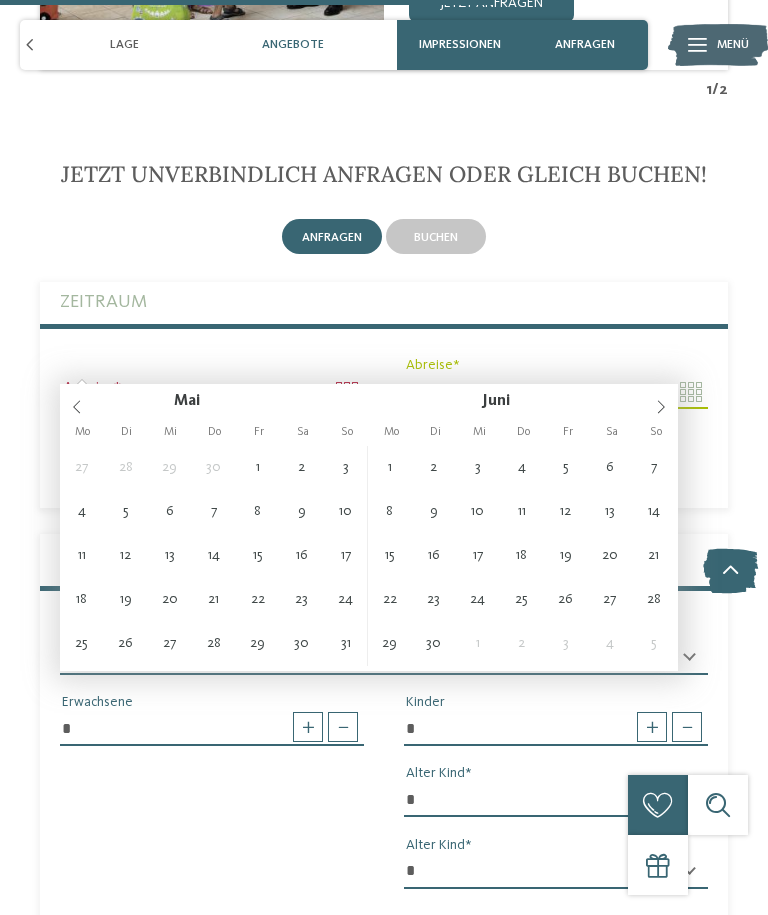 click at bounding box center [661, 401] 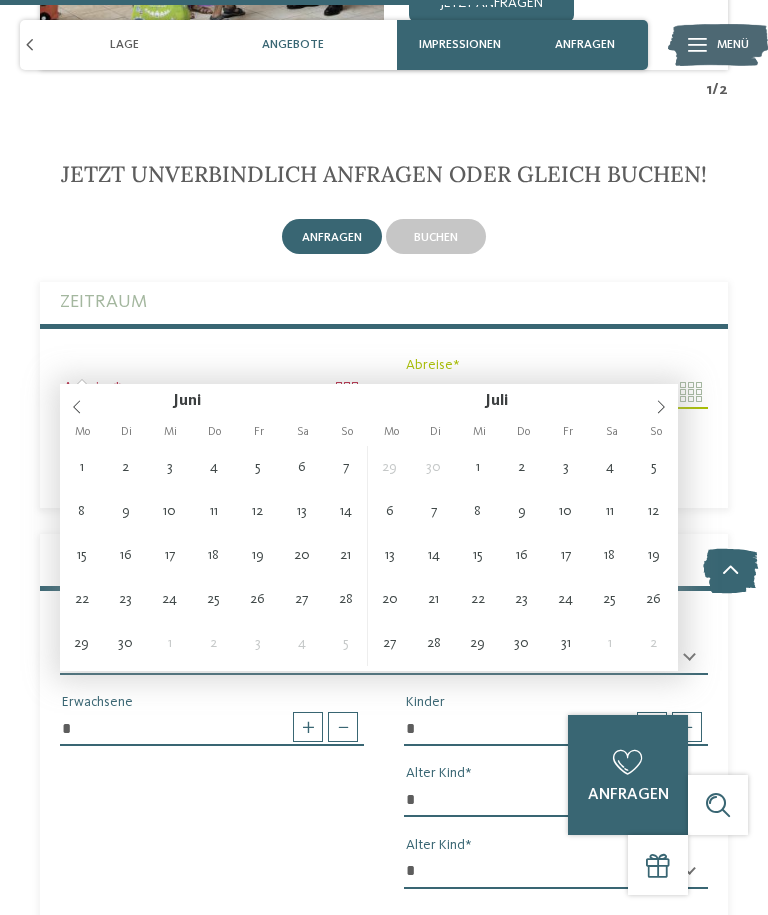 type on "**********" 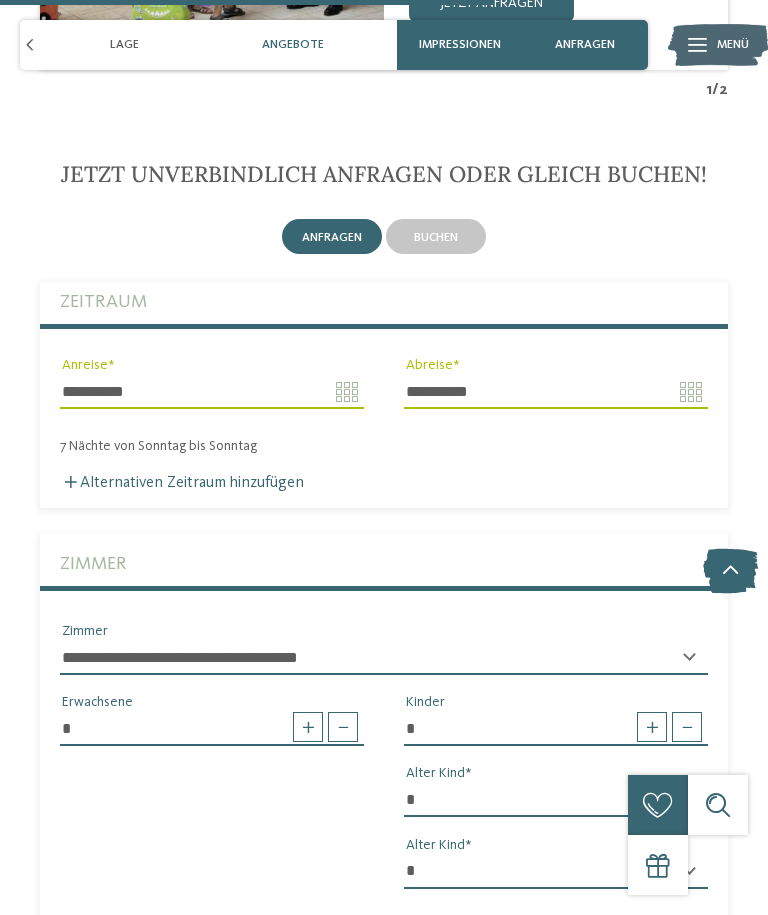 click on "Jetzt unverbindlich anfragen oder gleich buchen!
anfragen
buchen 7" at bounding box center [384, 1118] 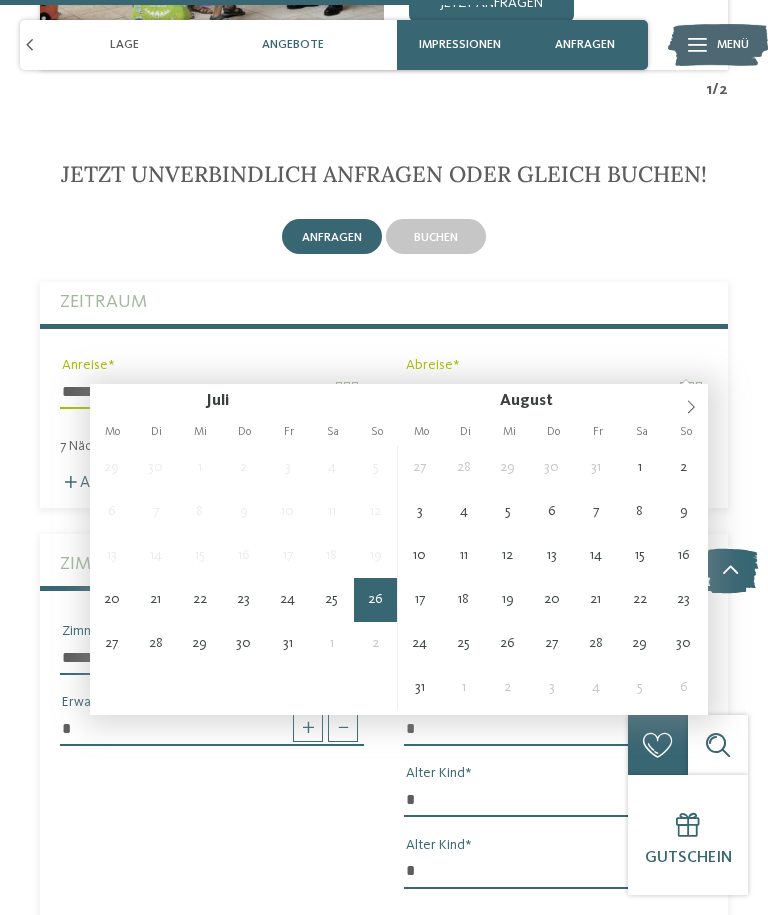 type on "**********" 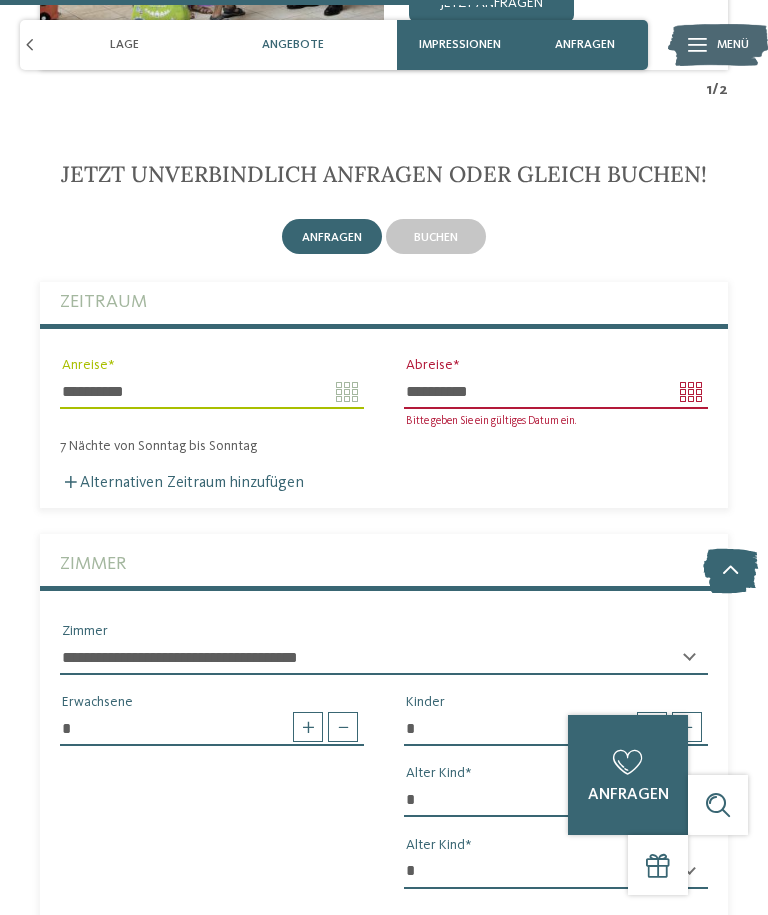 click on "Bitte geben Sie ein gültiges Datum ein." at bounding box center (491, 421) 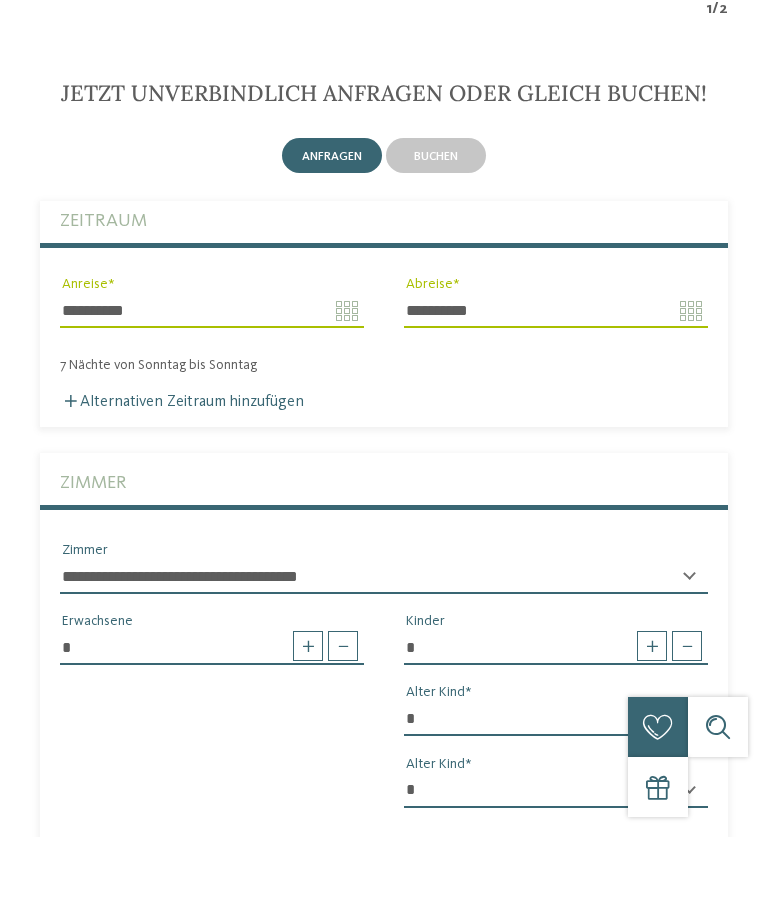 scroll, scrollTop: 4916, scrollLeft: 0, axis: vertical 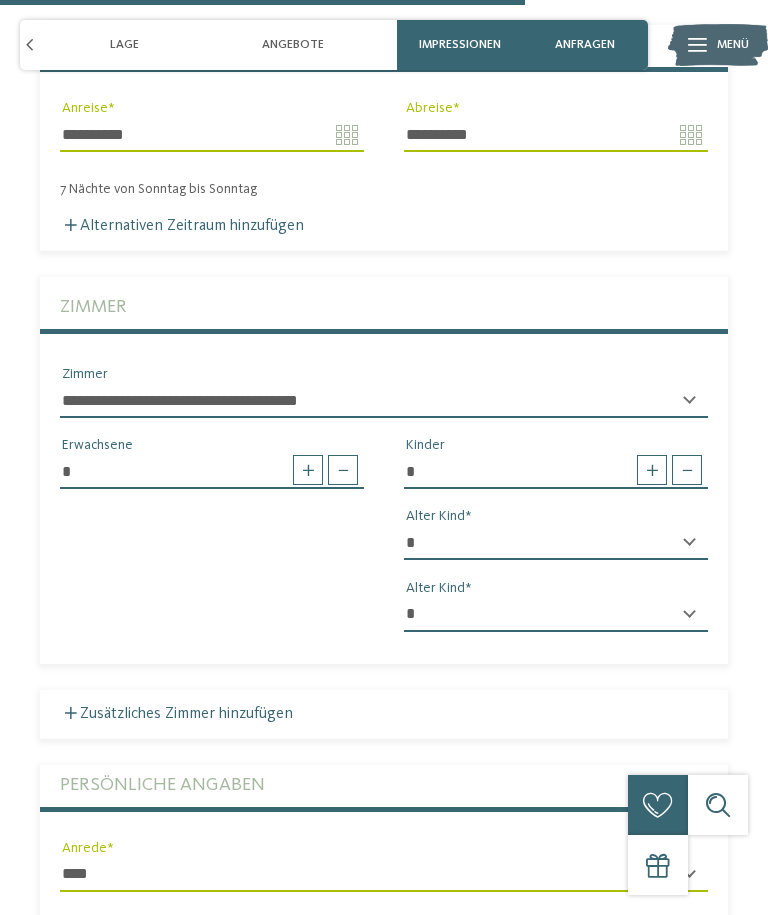 type on "**********" 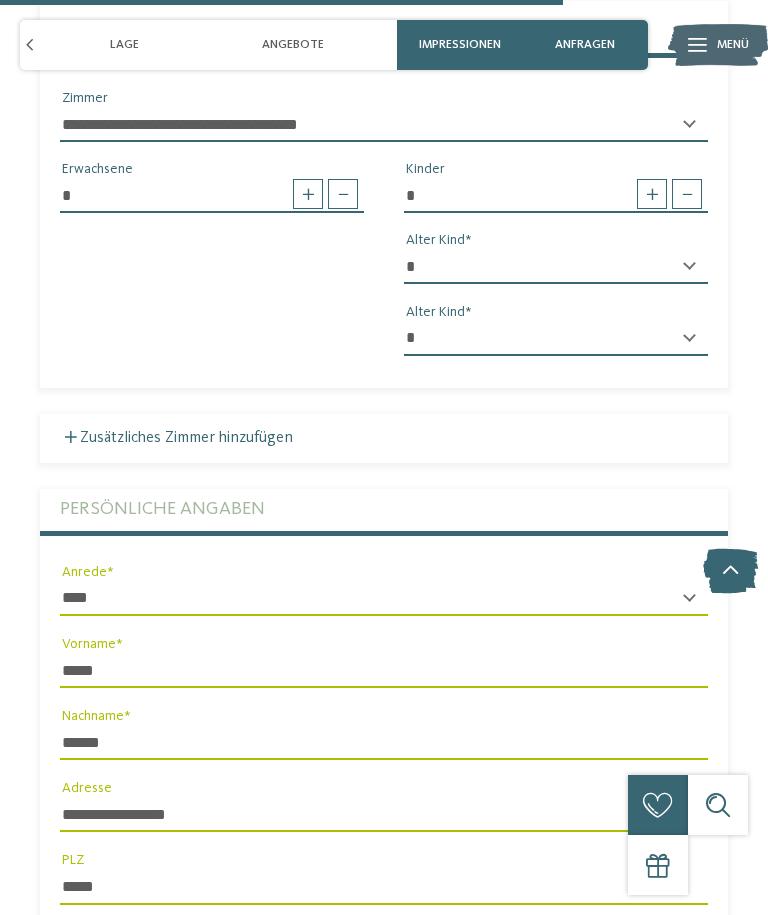 type 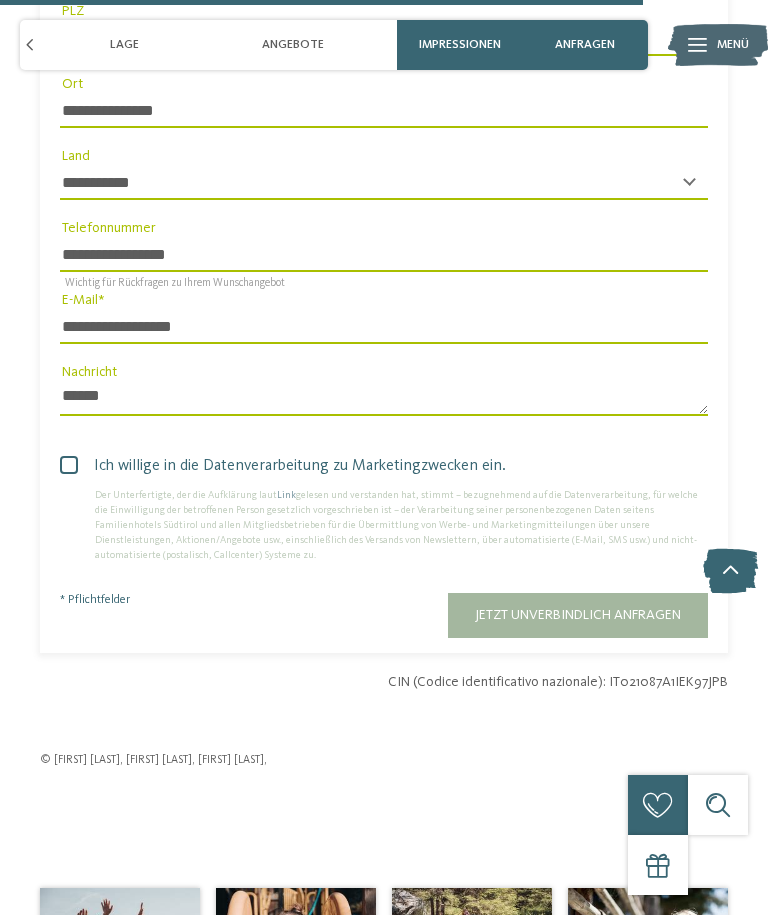 scroll, scrollTop: 5899, scrollLeft: 0, axis: vertical 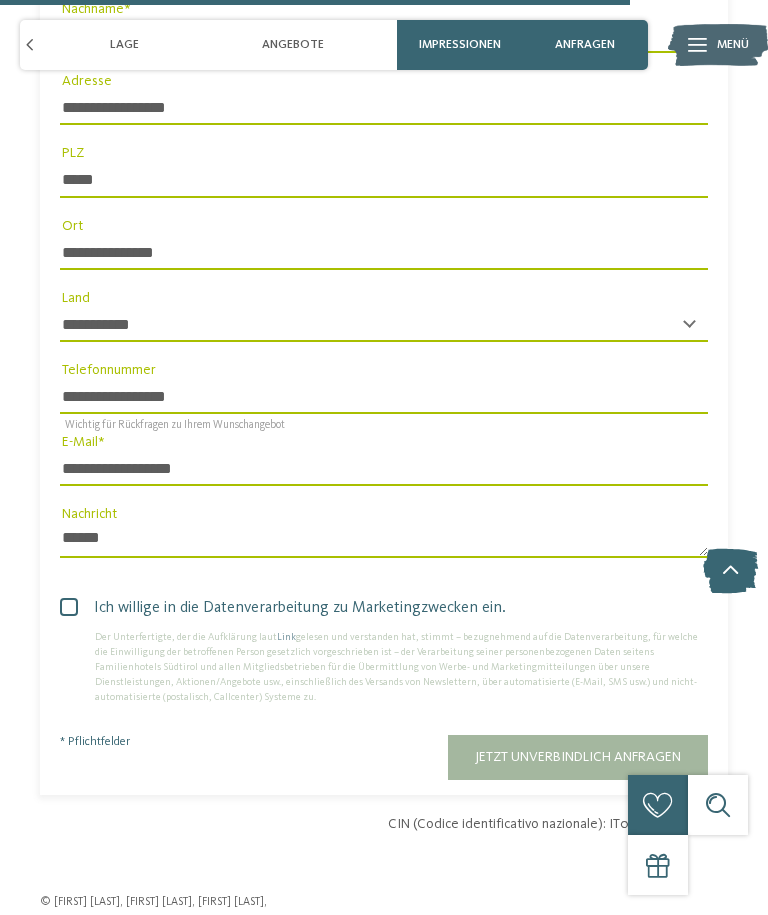 click on "*****" at bounding box center (384, 541) 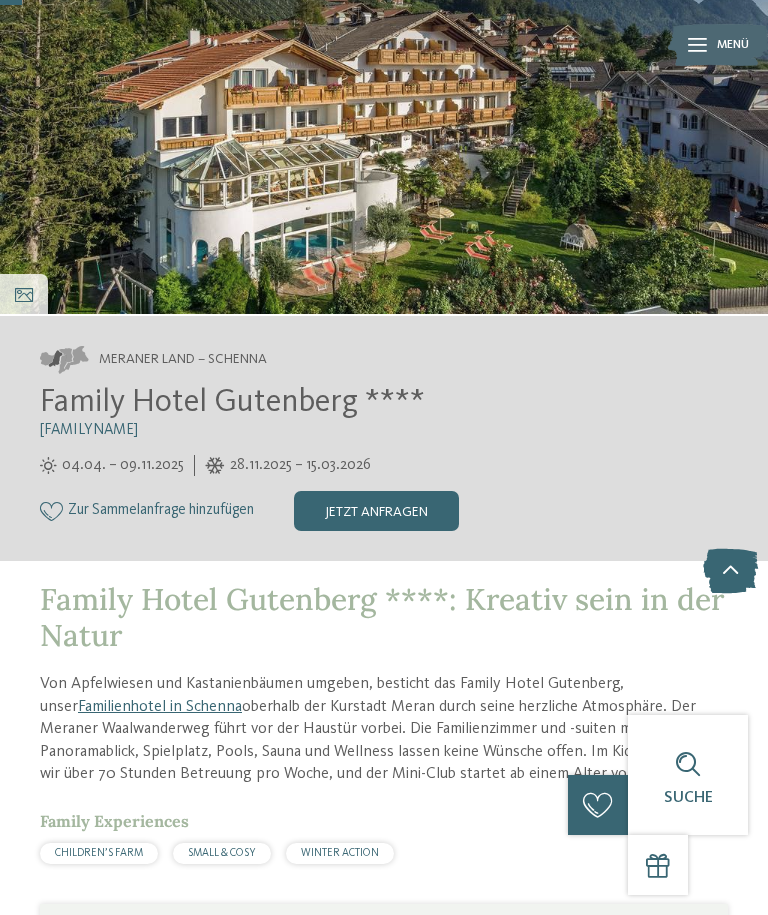 scroll, scrollTop: 203, scrollLeft: 0, axis: vertical 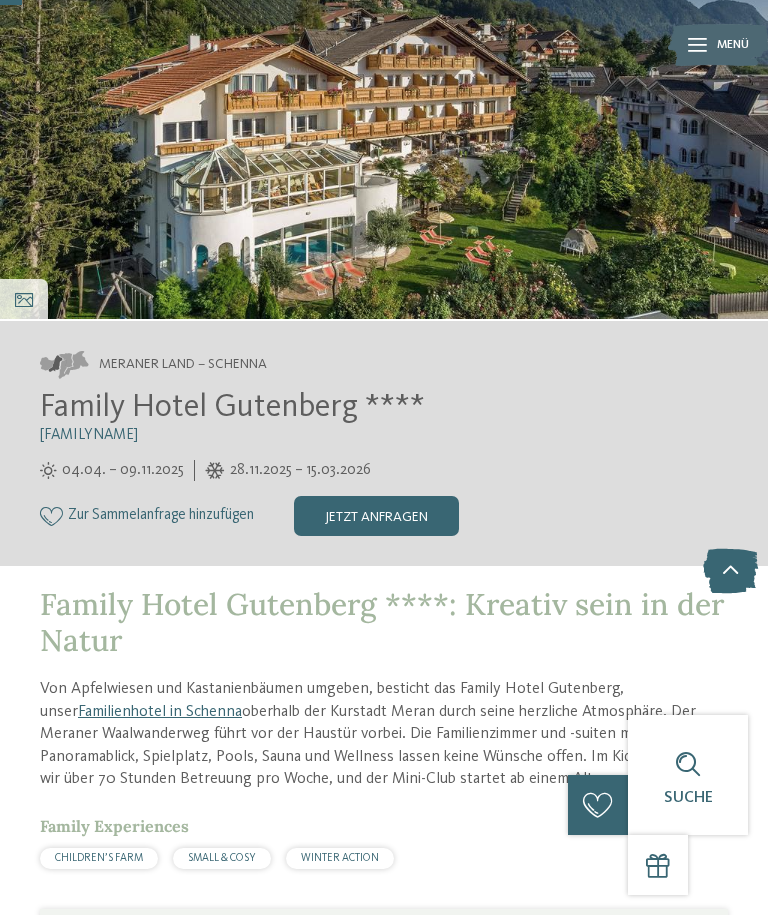 type on "**********" 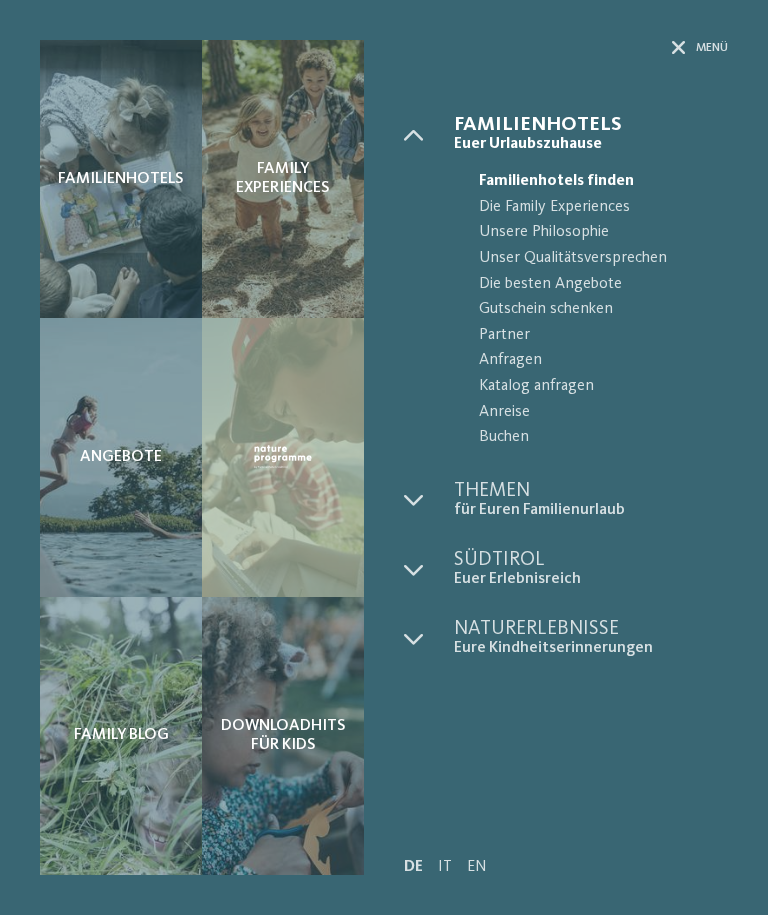 click on "Familienhotels" at bounding box center (121, 179) 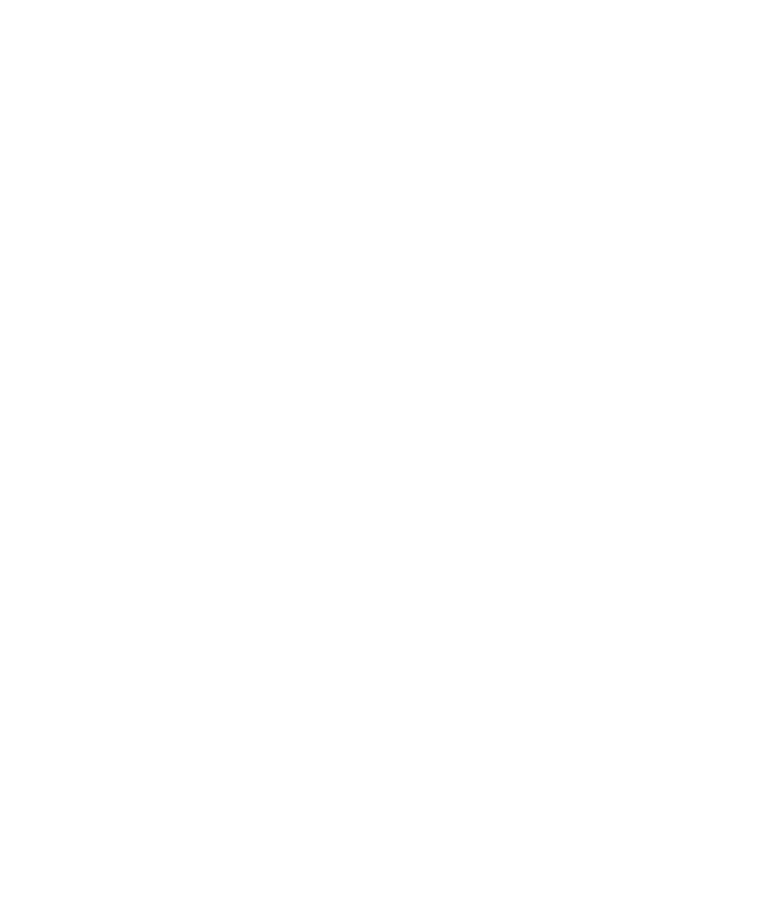 scroll, scrollTop: 196, scrollLeft: 0, axis: vertical 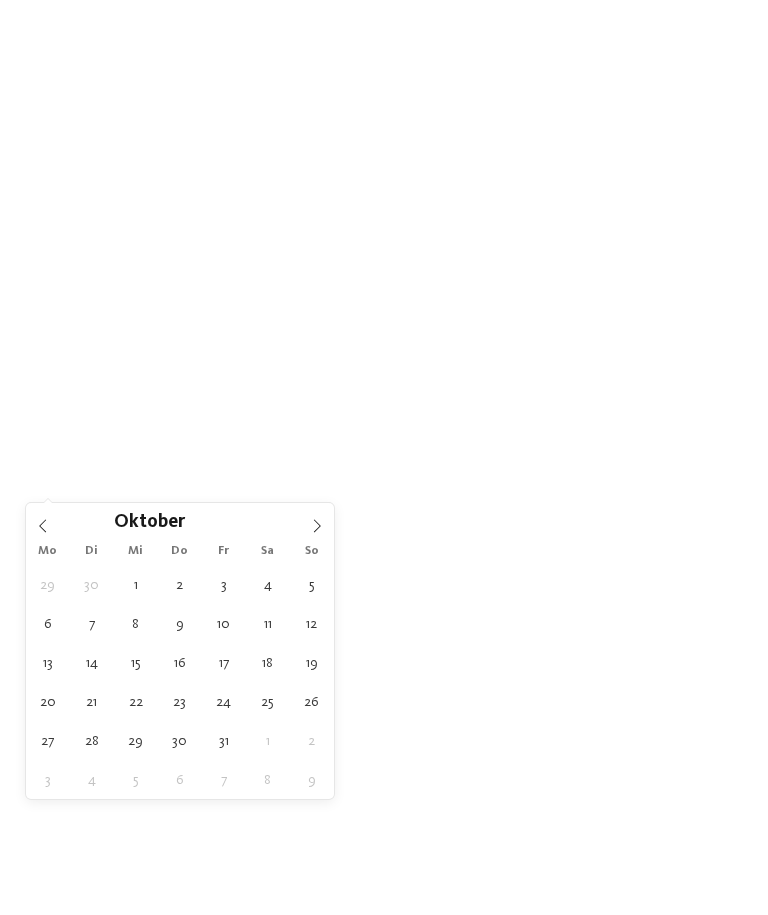 click 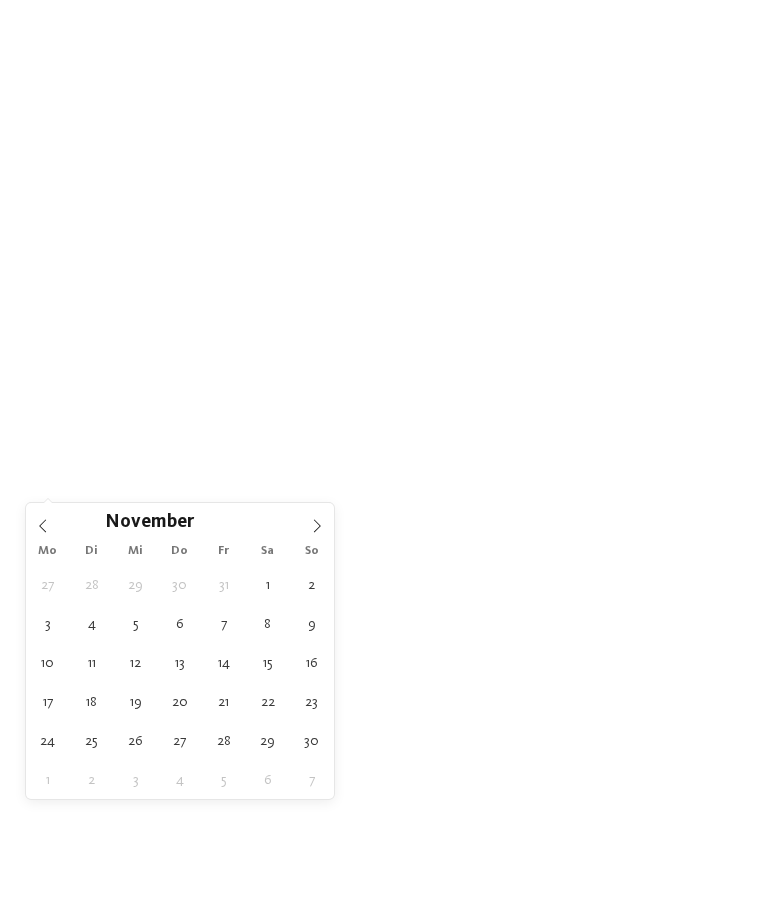click 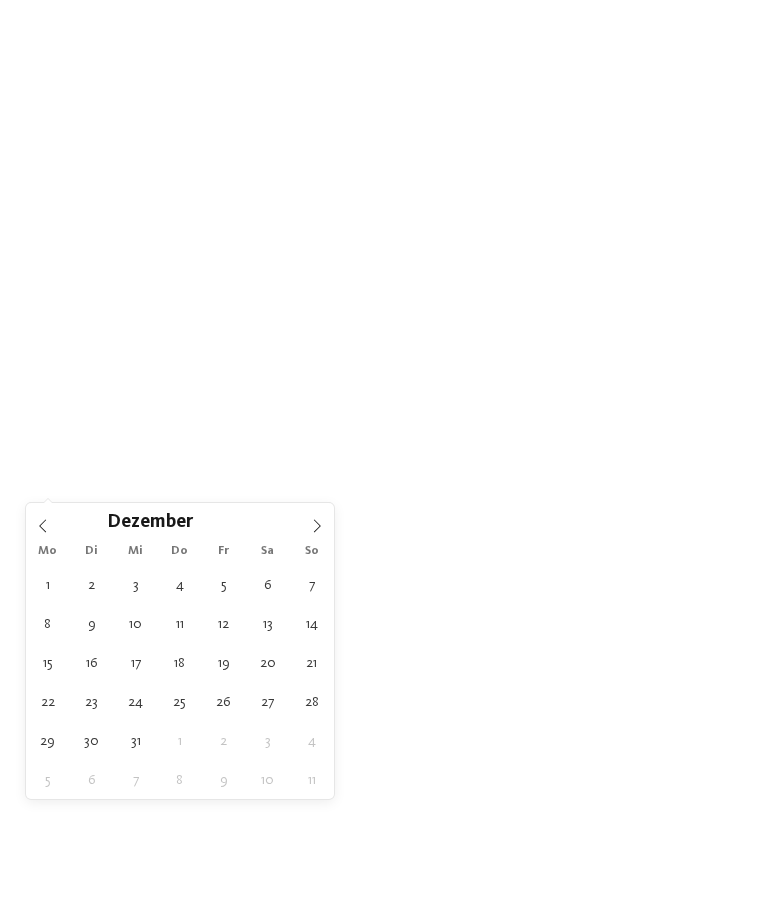 click at bounding box center [317, 520] 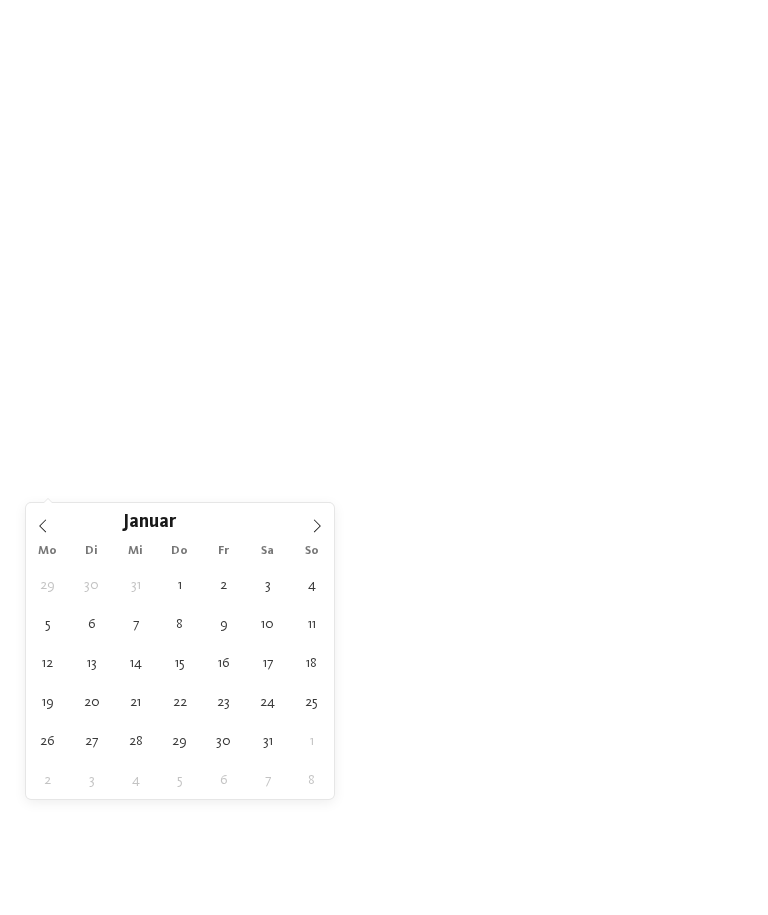 click 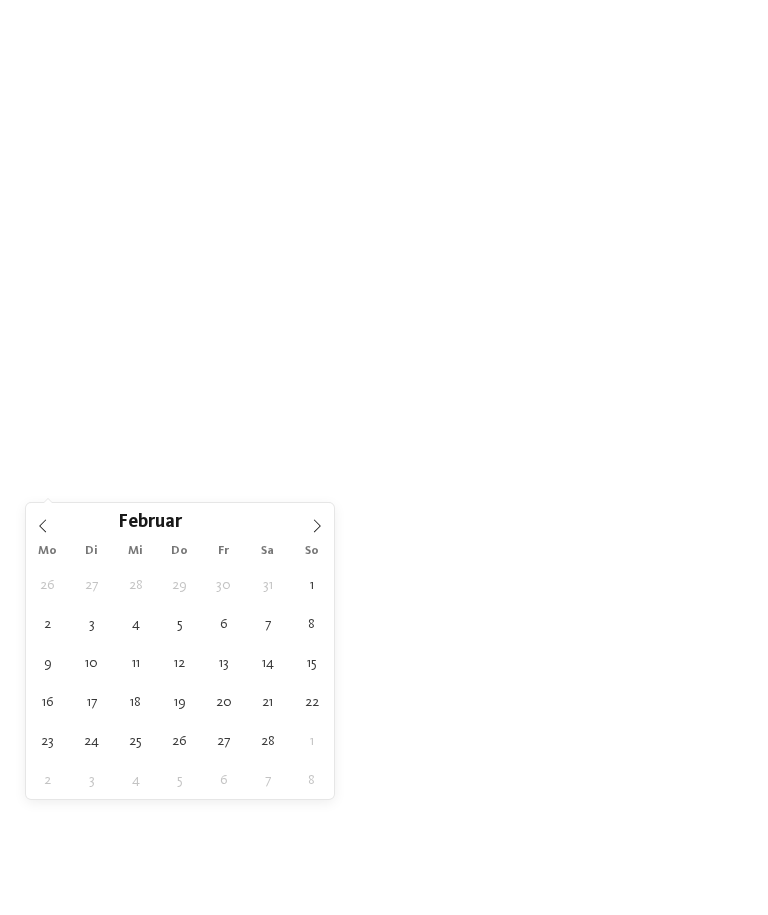 click 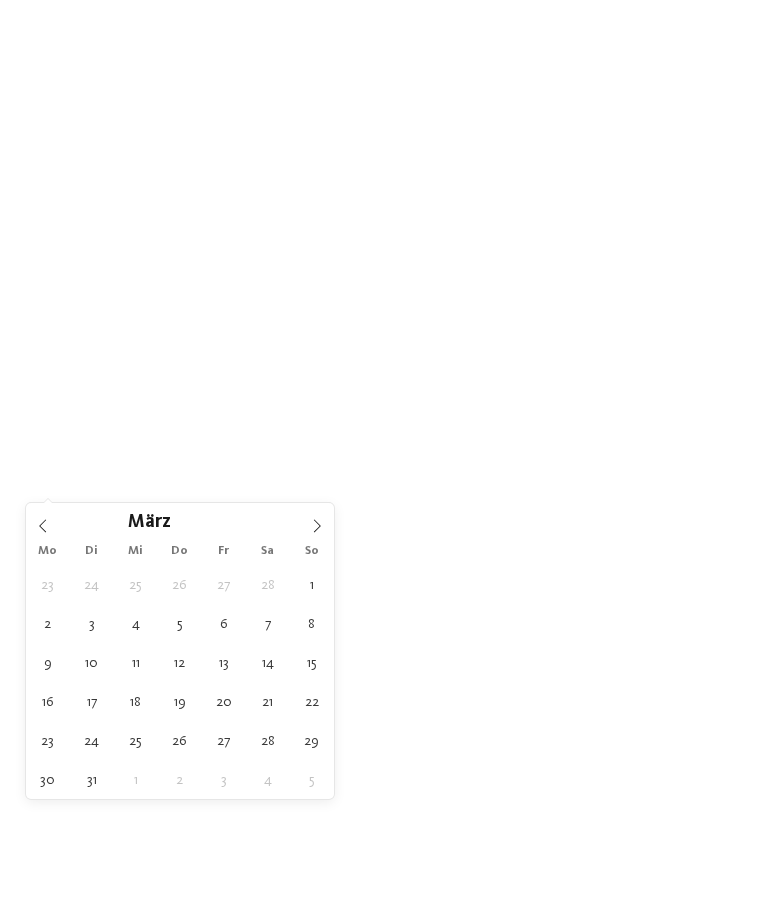 click 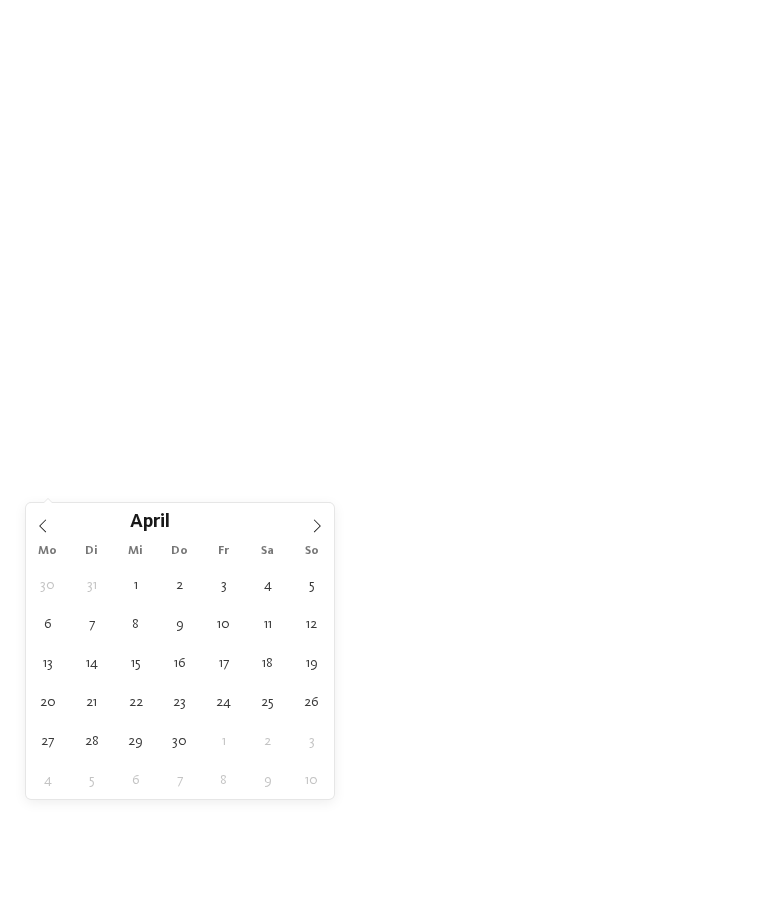 click 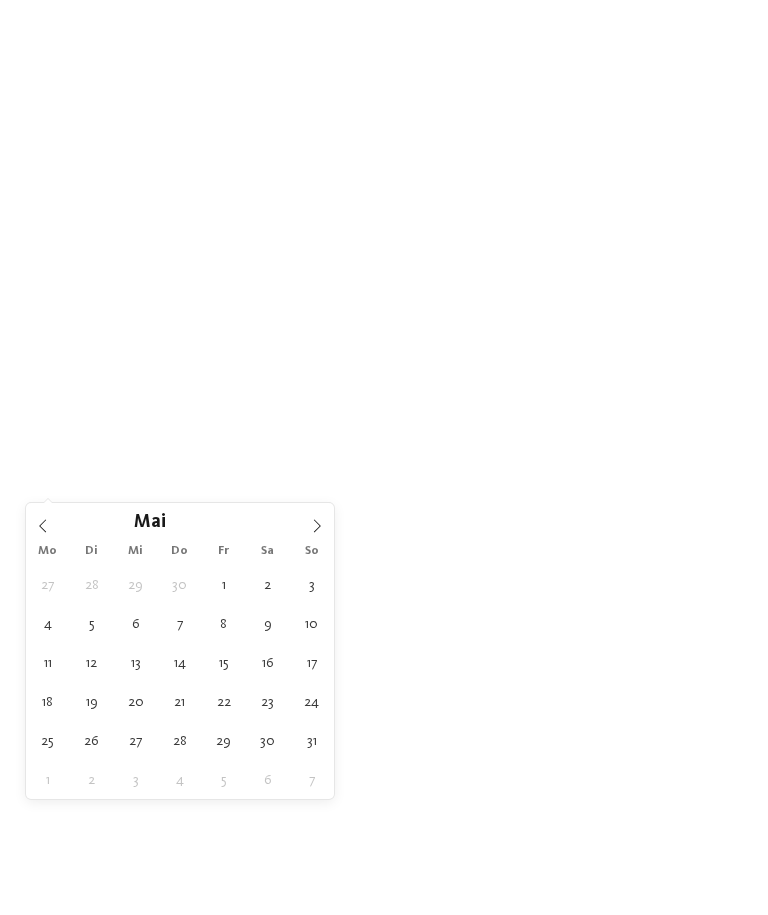 click 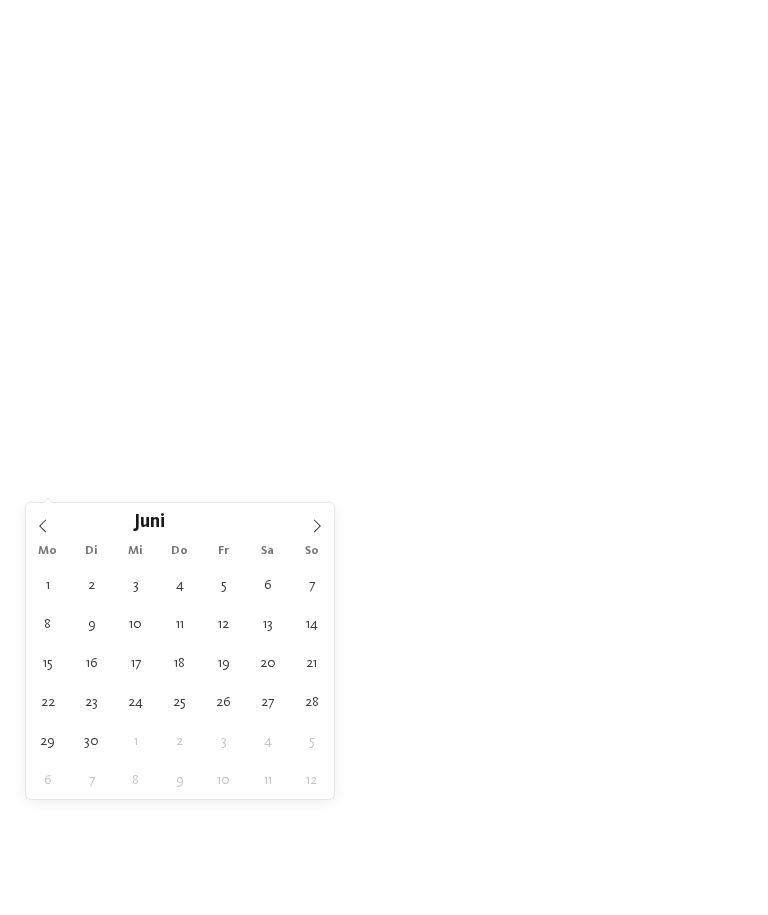 click at bounding box center (317, 520) 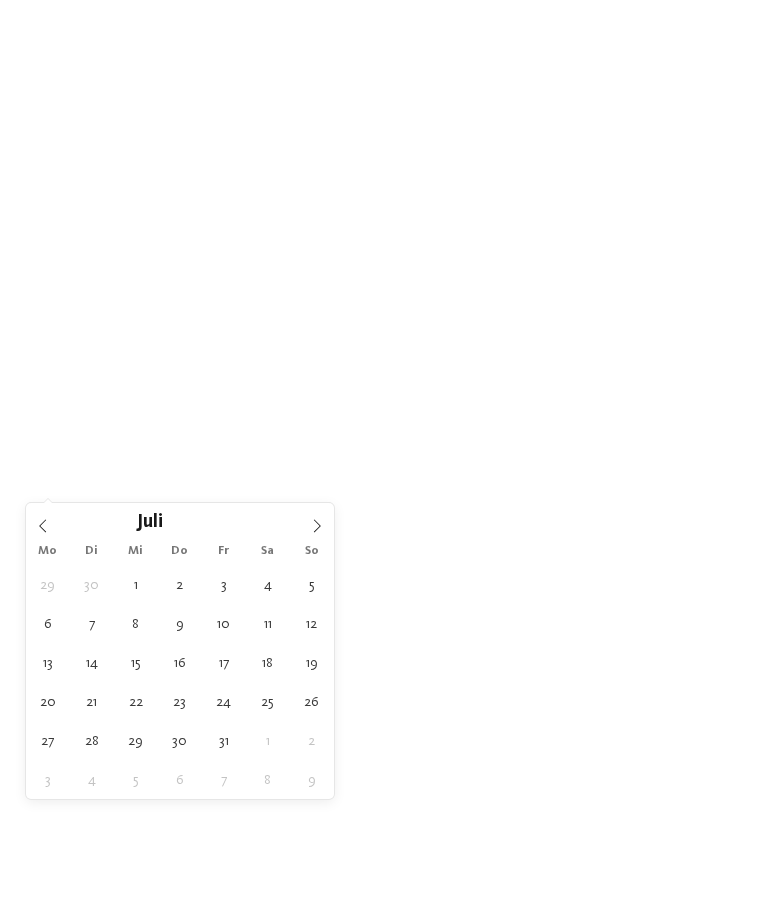 click 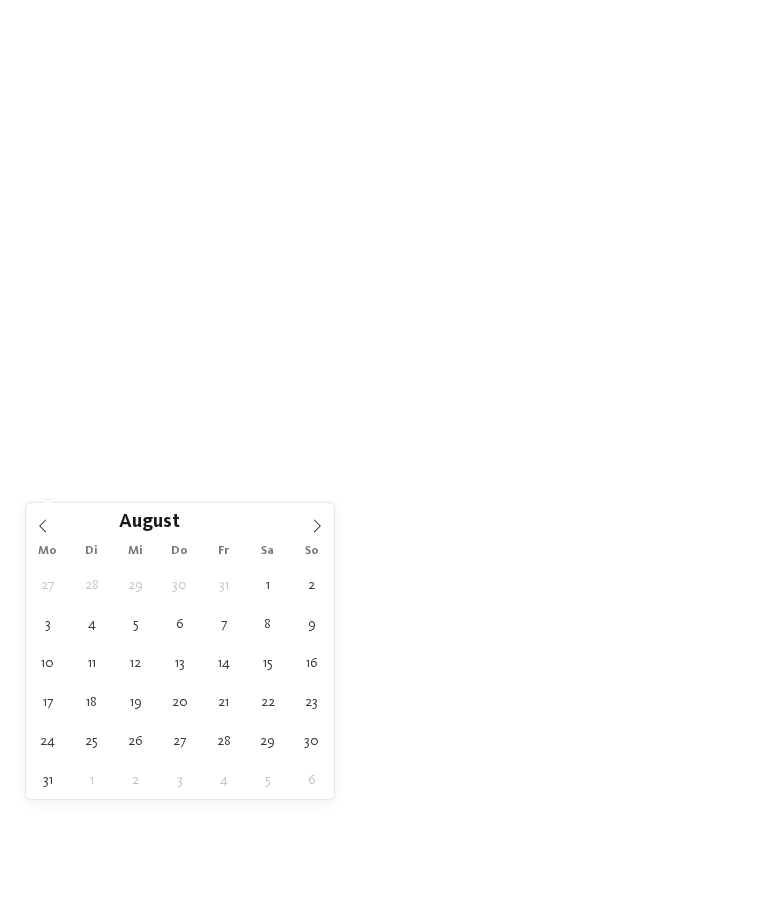 click at bounding box center [43, 520] 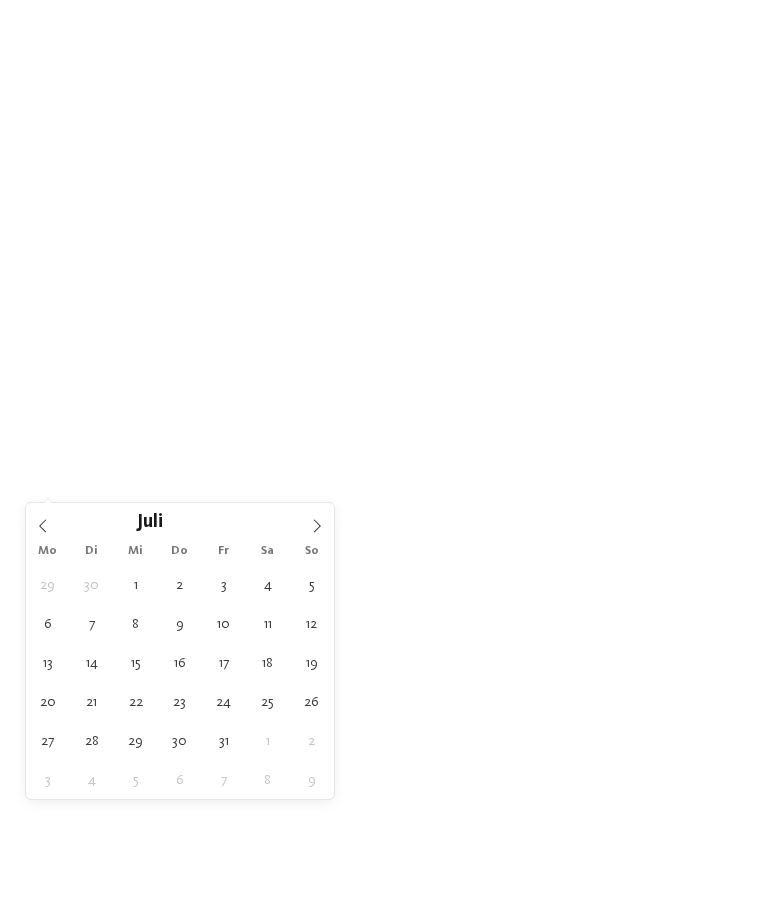 type on "[DATE]" 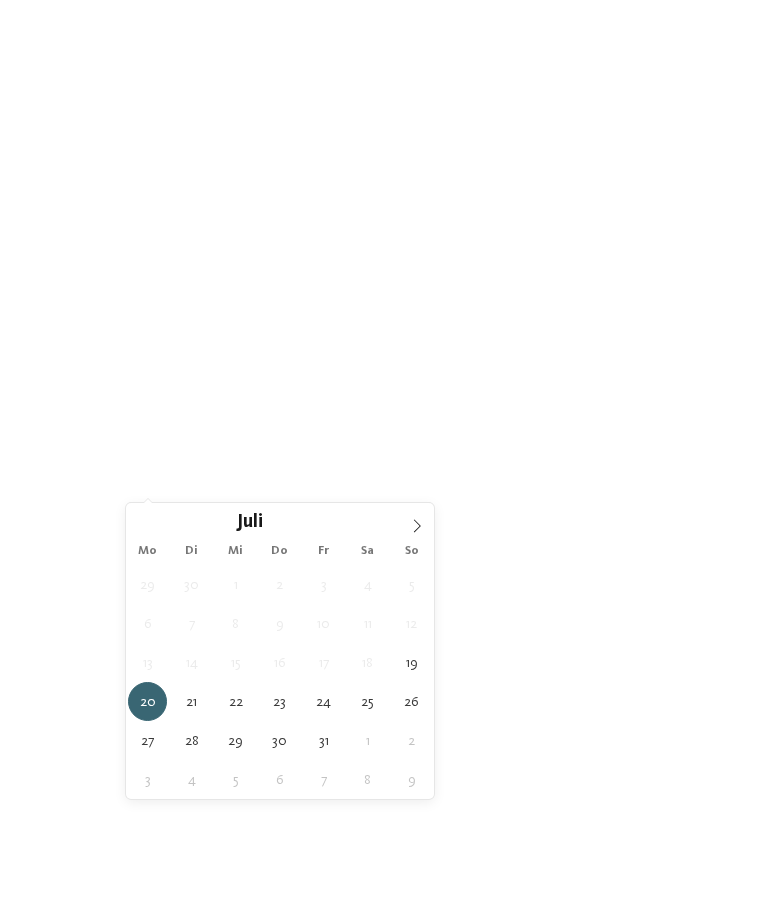 type on "****" 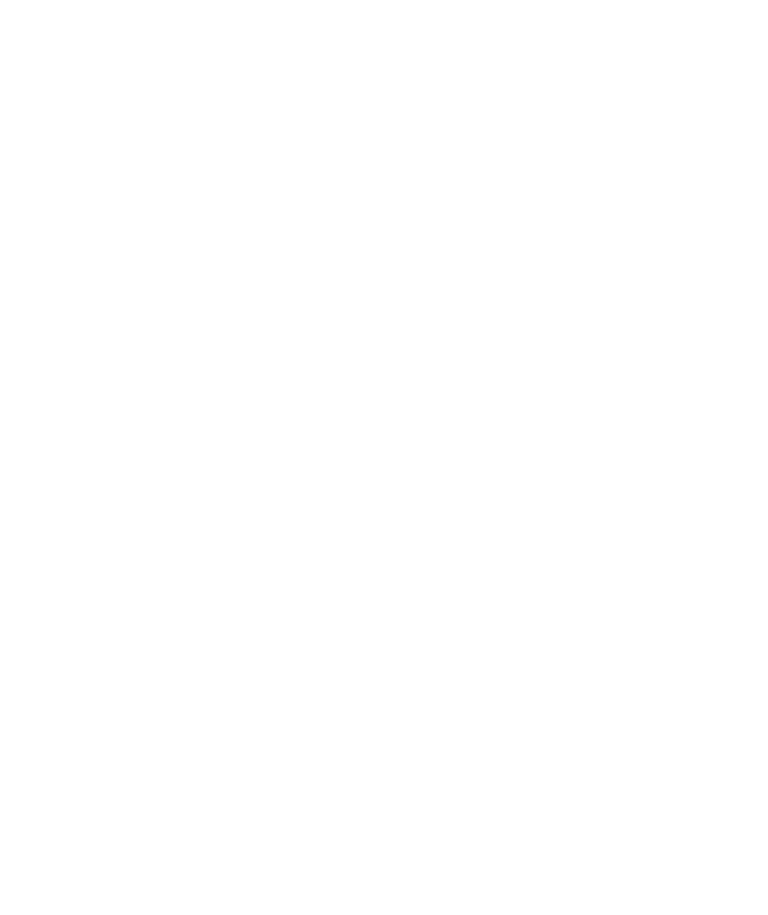 click on "Region" at bounding box center (273, 445) 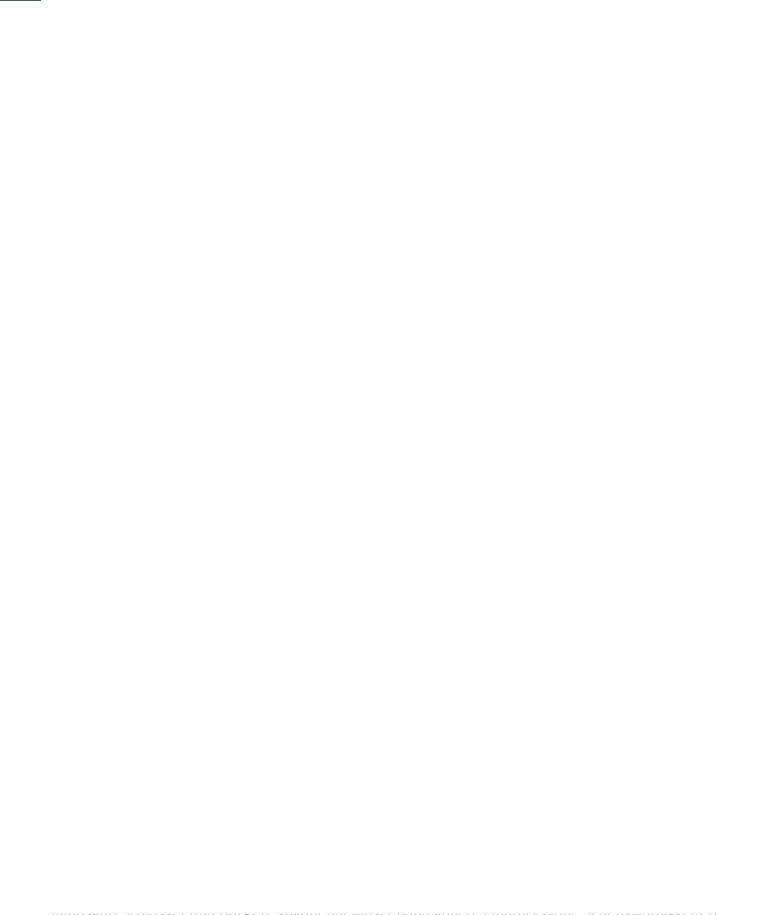 scroll, scrollTop: 0, scrollLeft: 0, axis: both 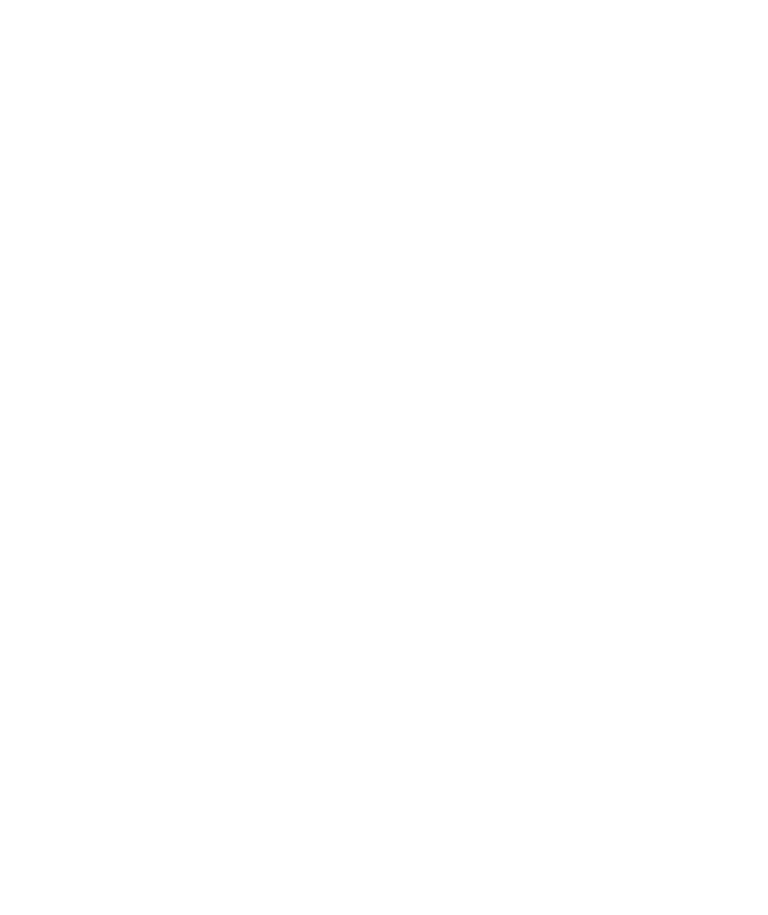 click on "Hotel finden" at bounding box center (695, 444) 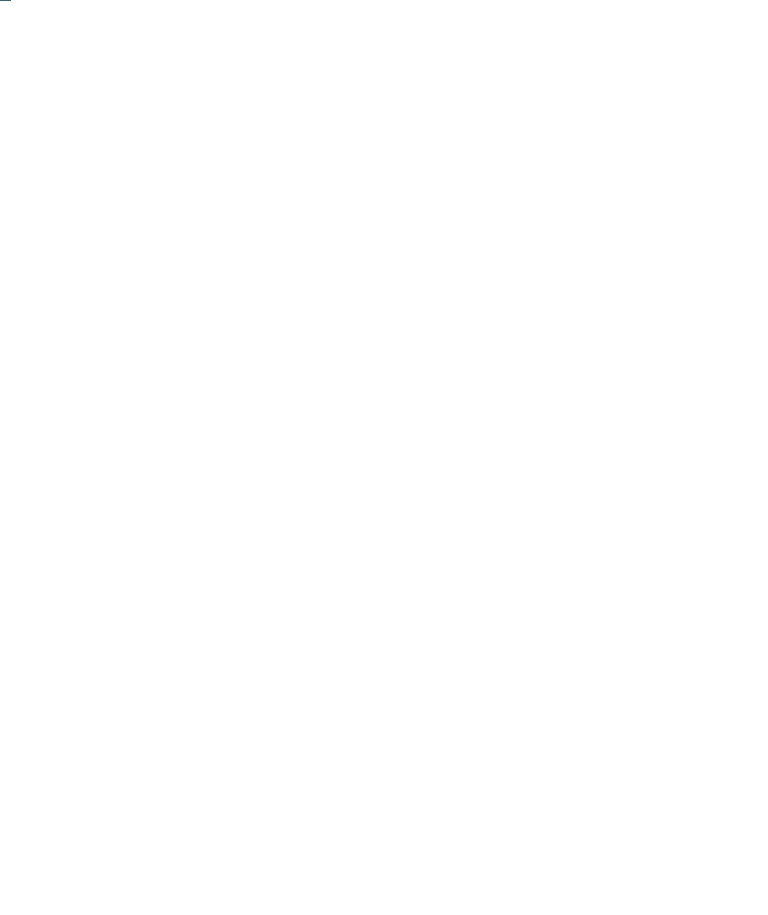 scroll, scrollTop: 0, scrollLeft: 0, axis: both 